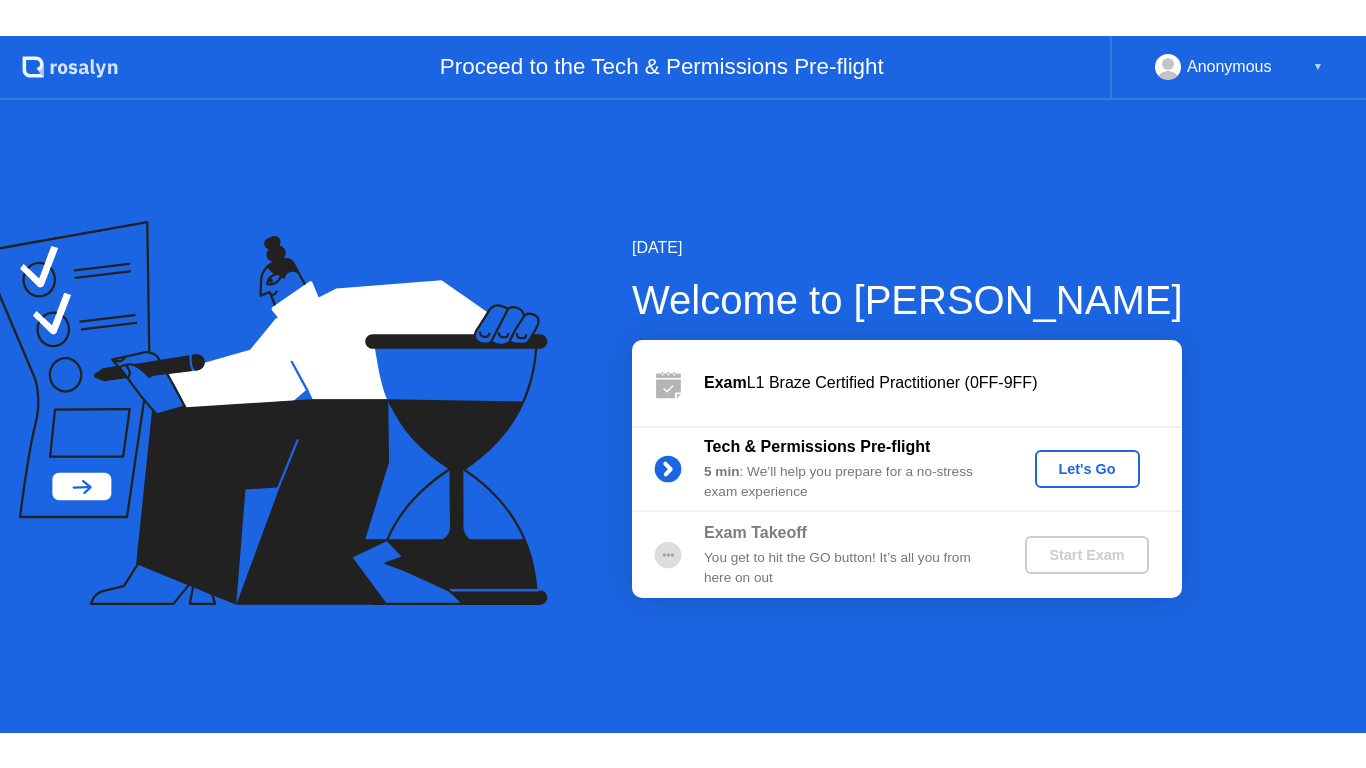 scroll, scrollTop: 0, scrollLeft: 0, axis: both 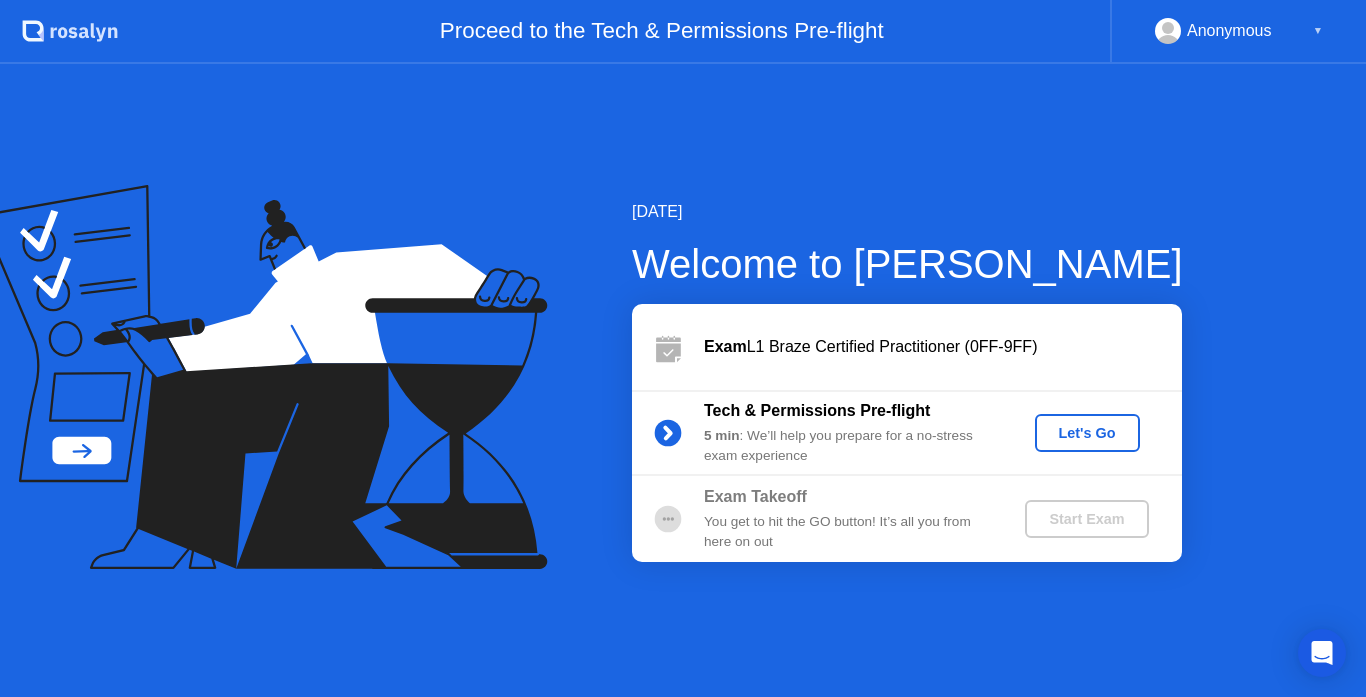 click on "Let's Go" 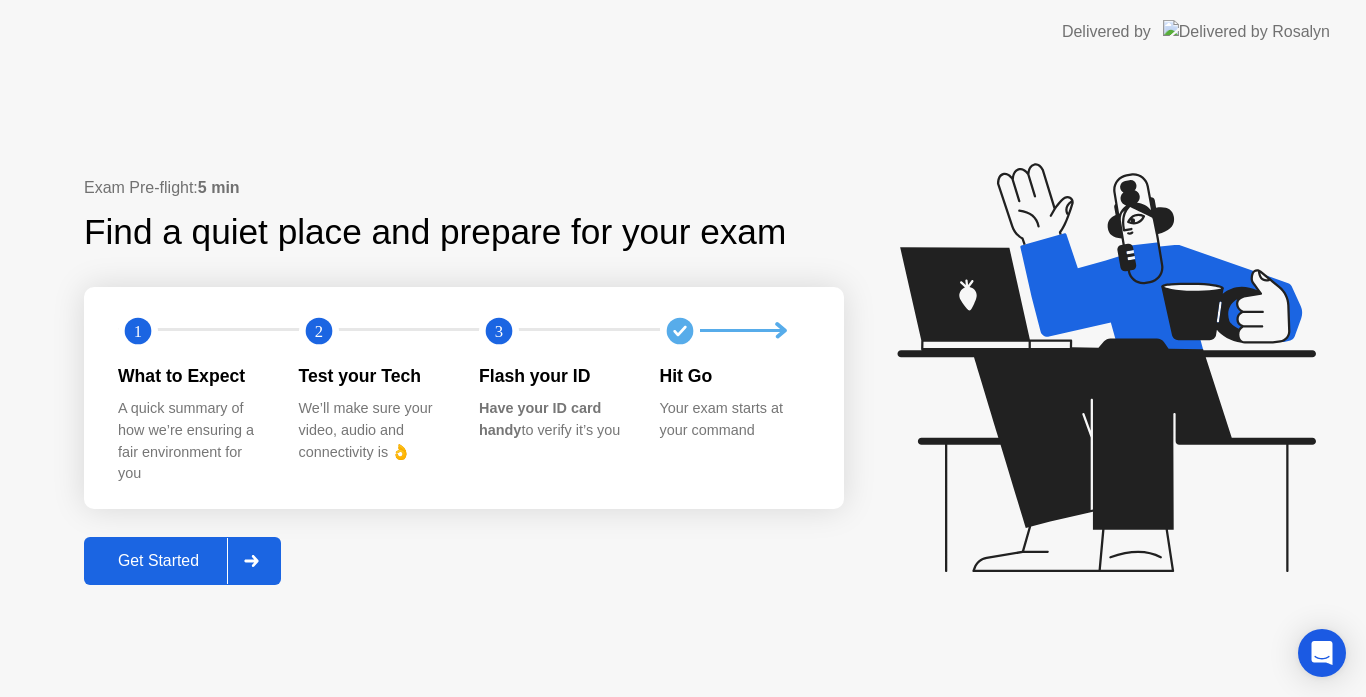 click on "Get Started" 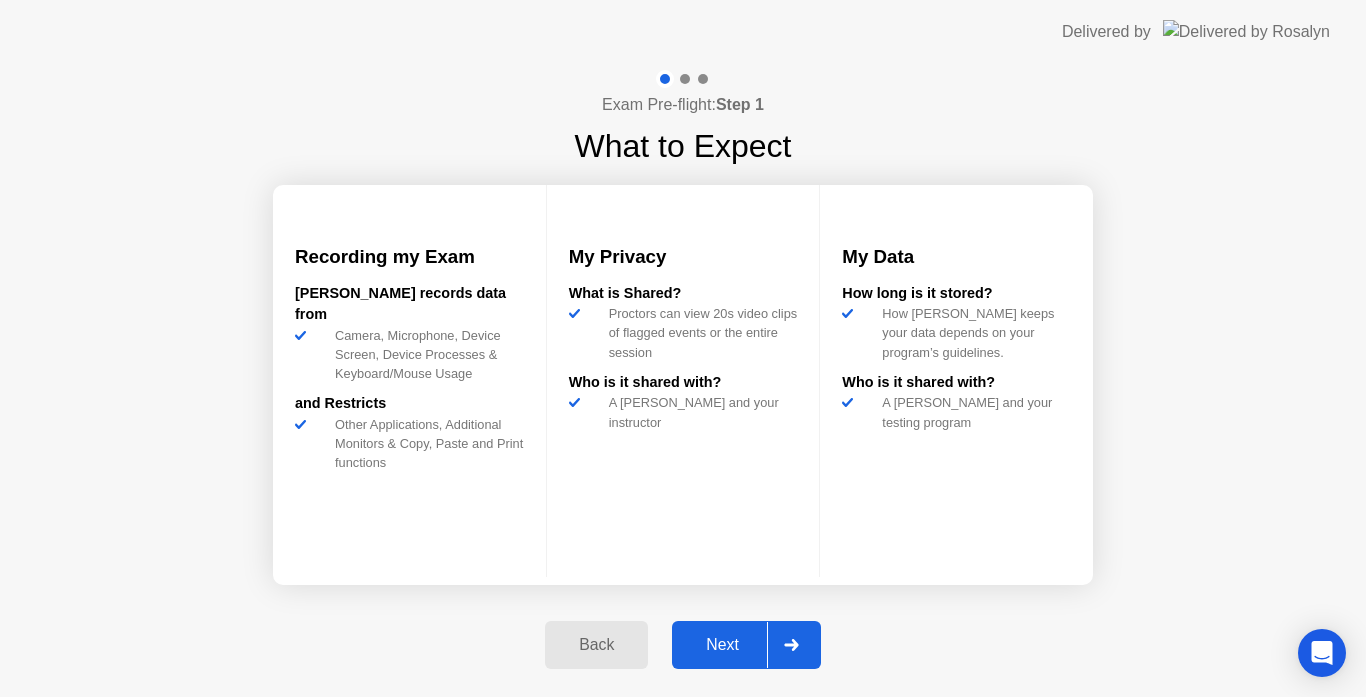 click on "Next" 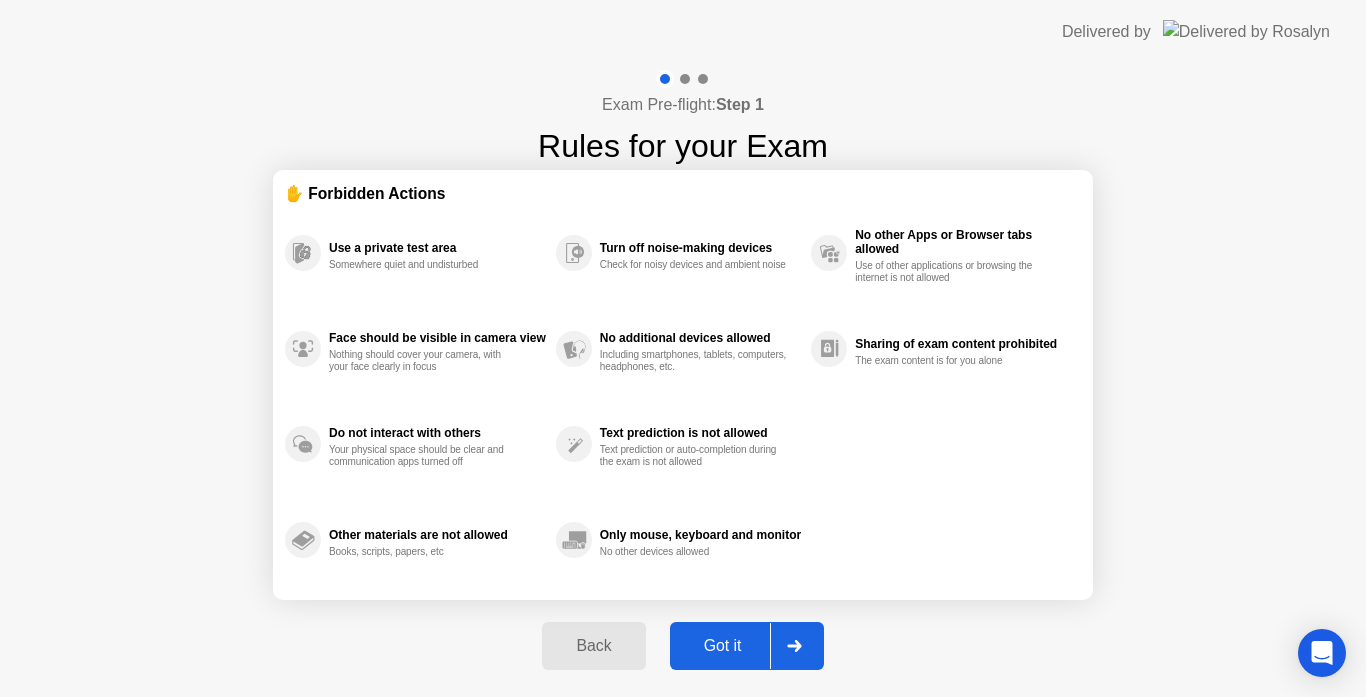 click 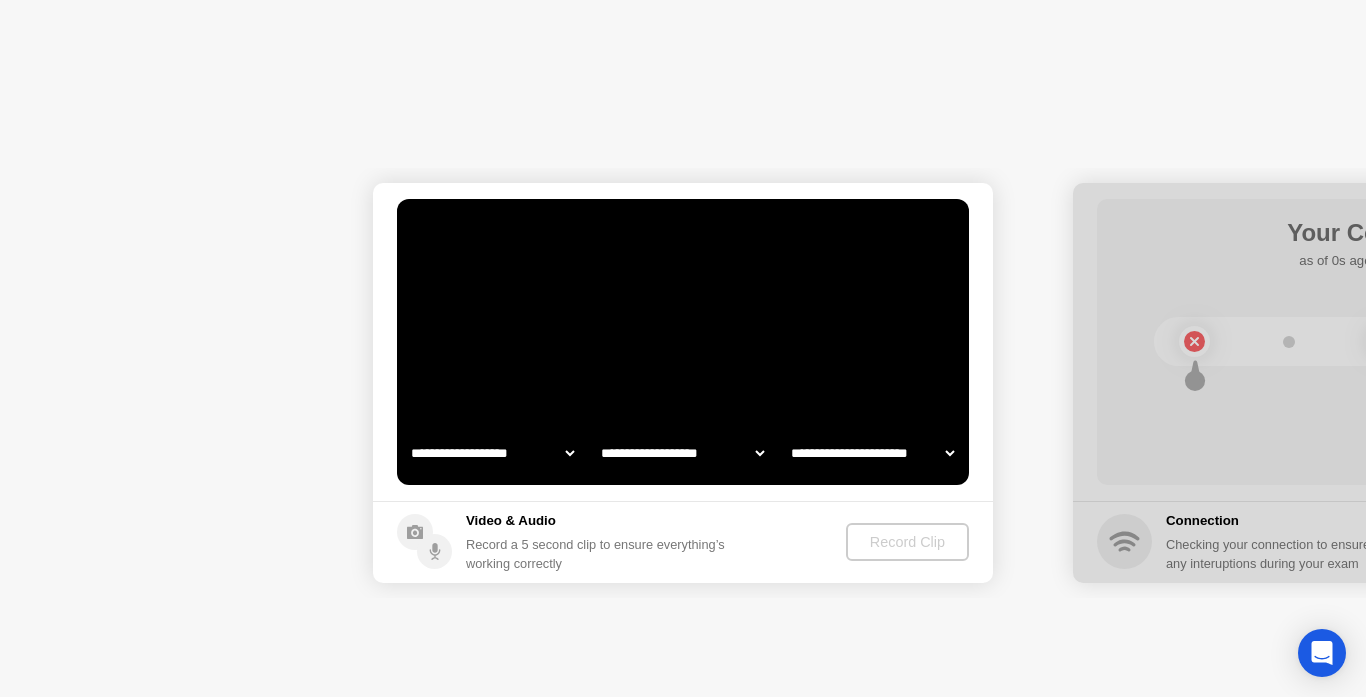 select on "**********" 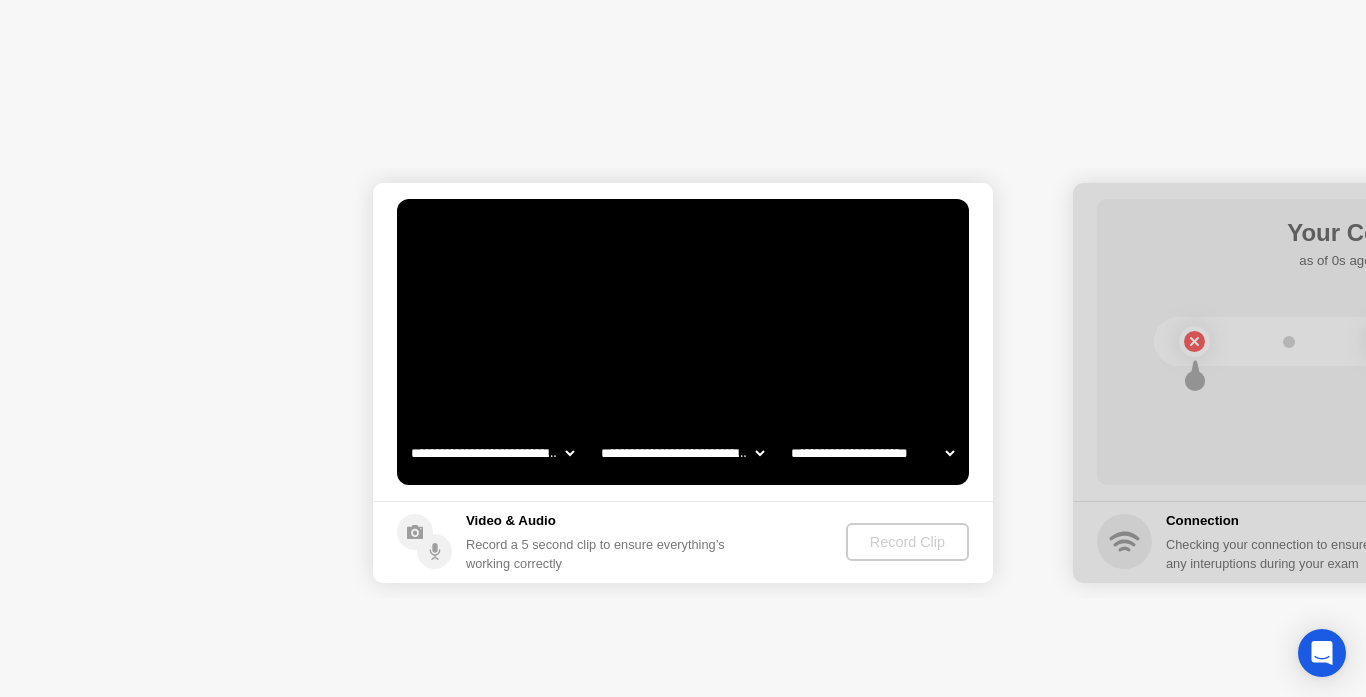 select on "*******" 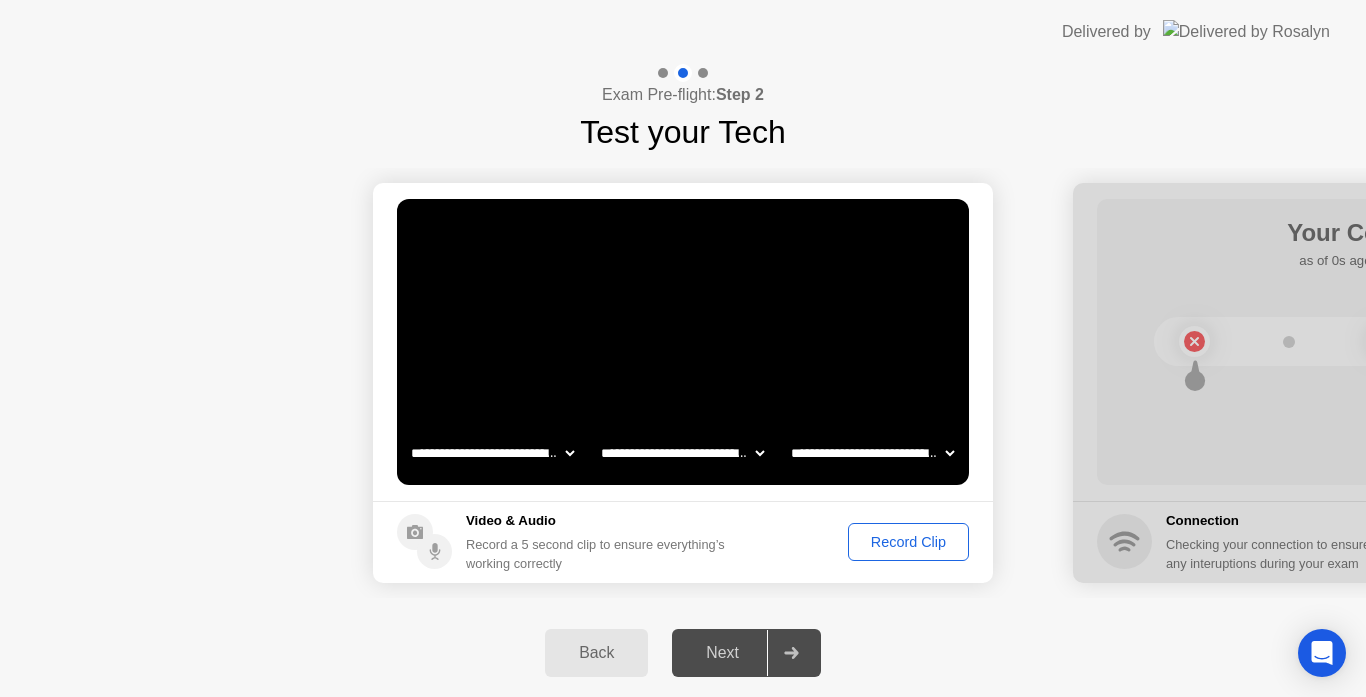 click on "**********" 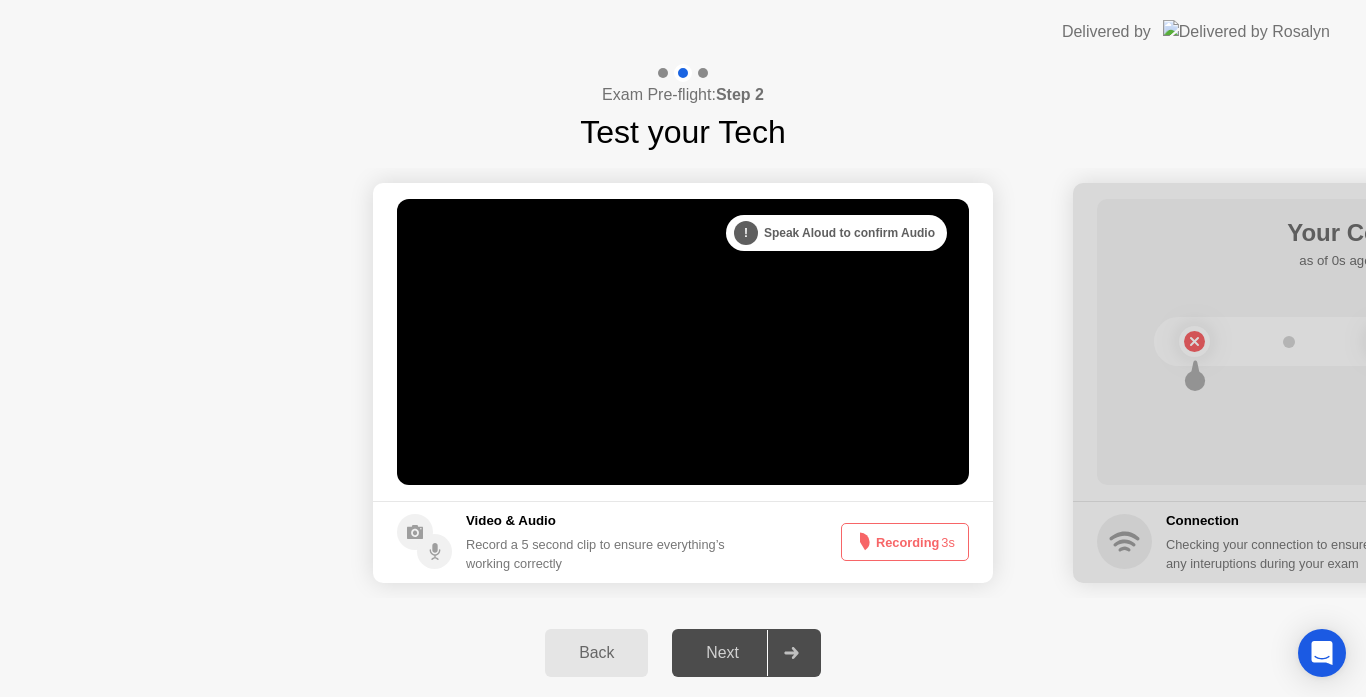 click on "Next" 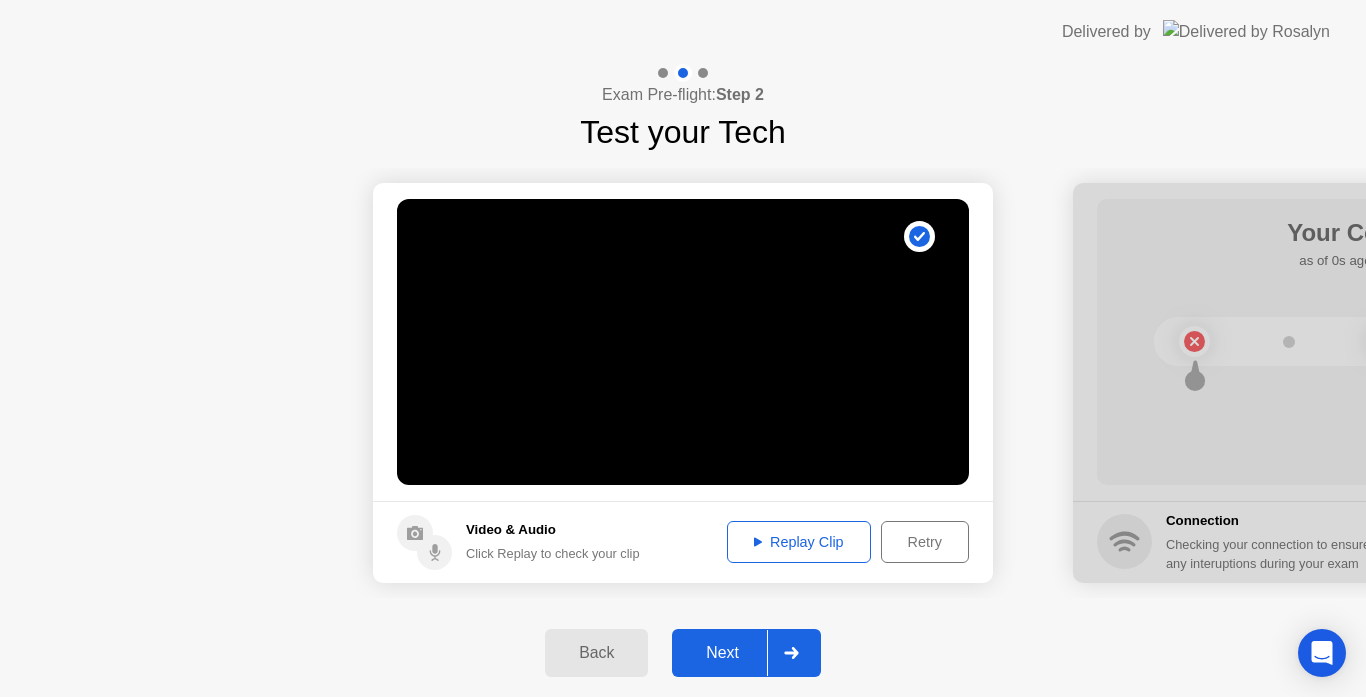click on "Retry" 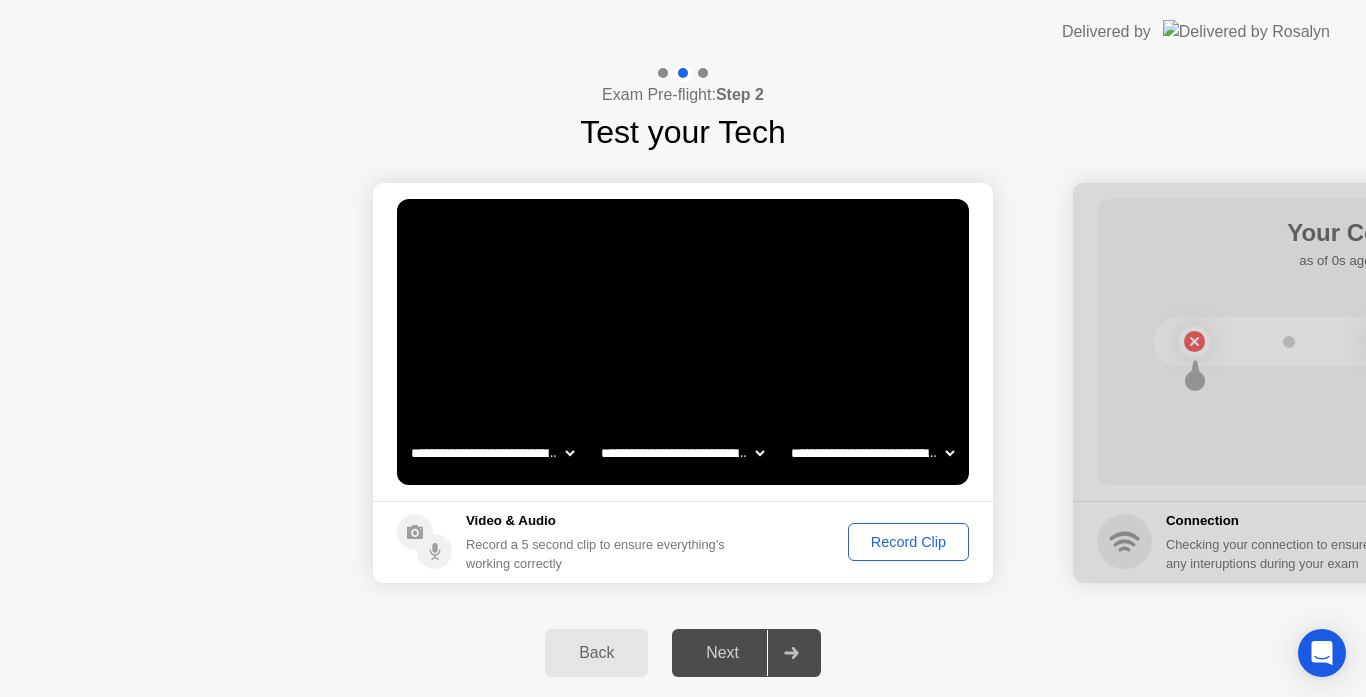 click on "Record Clip" 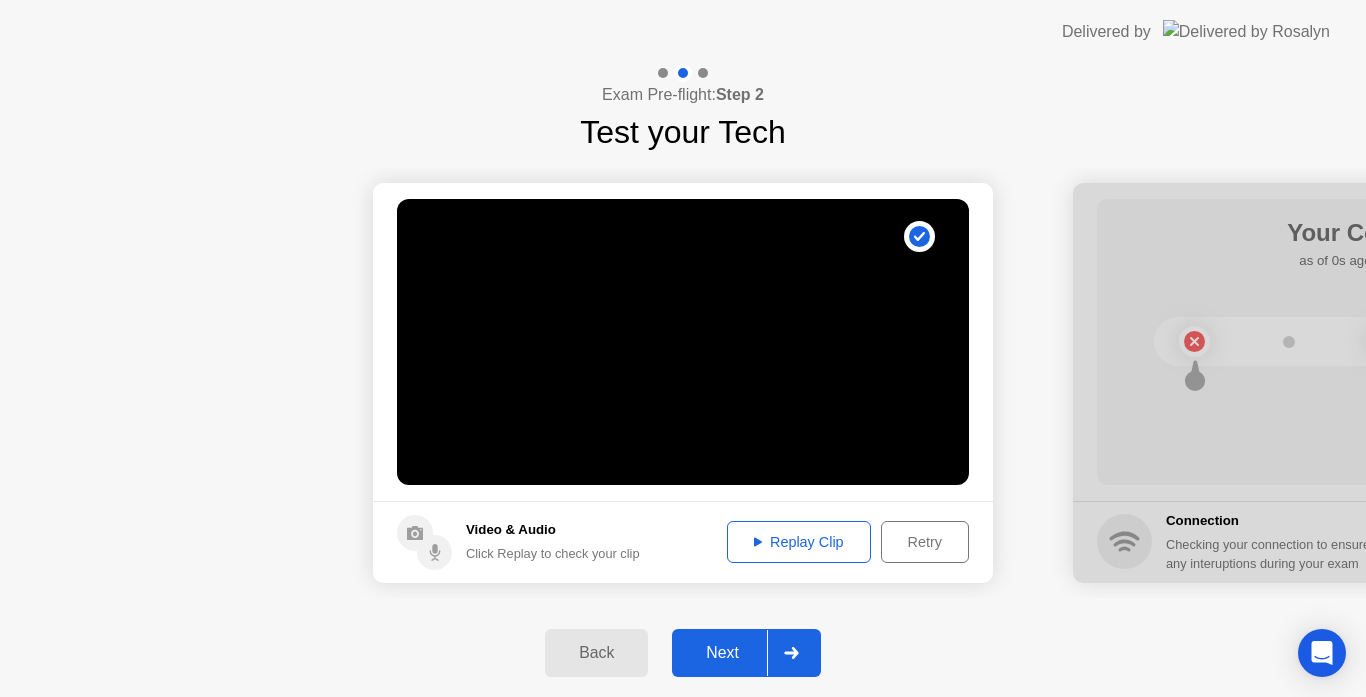 click 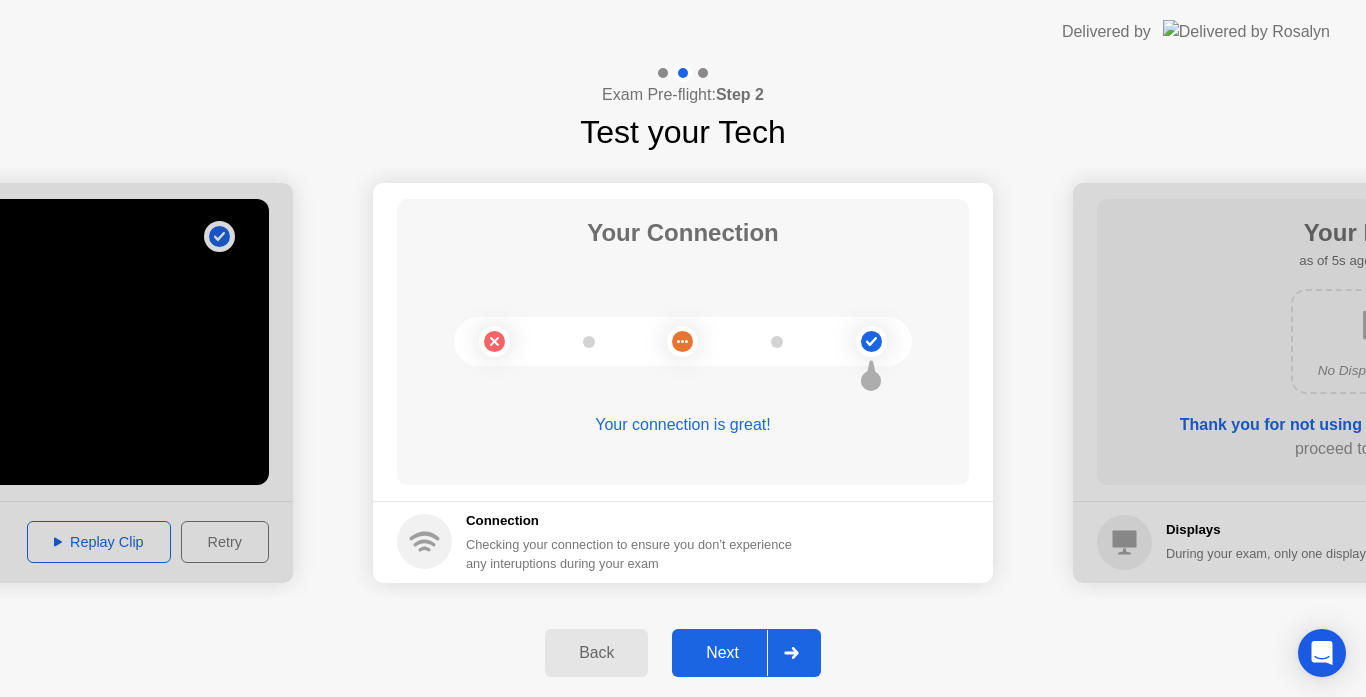 click on "Next" 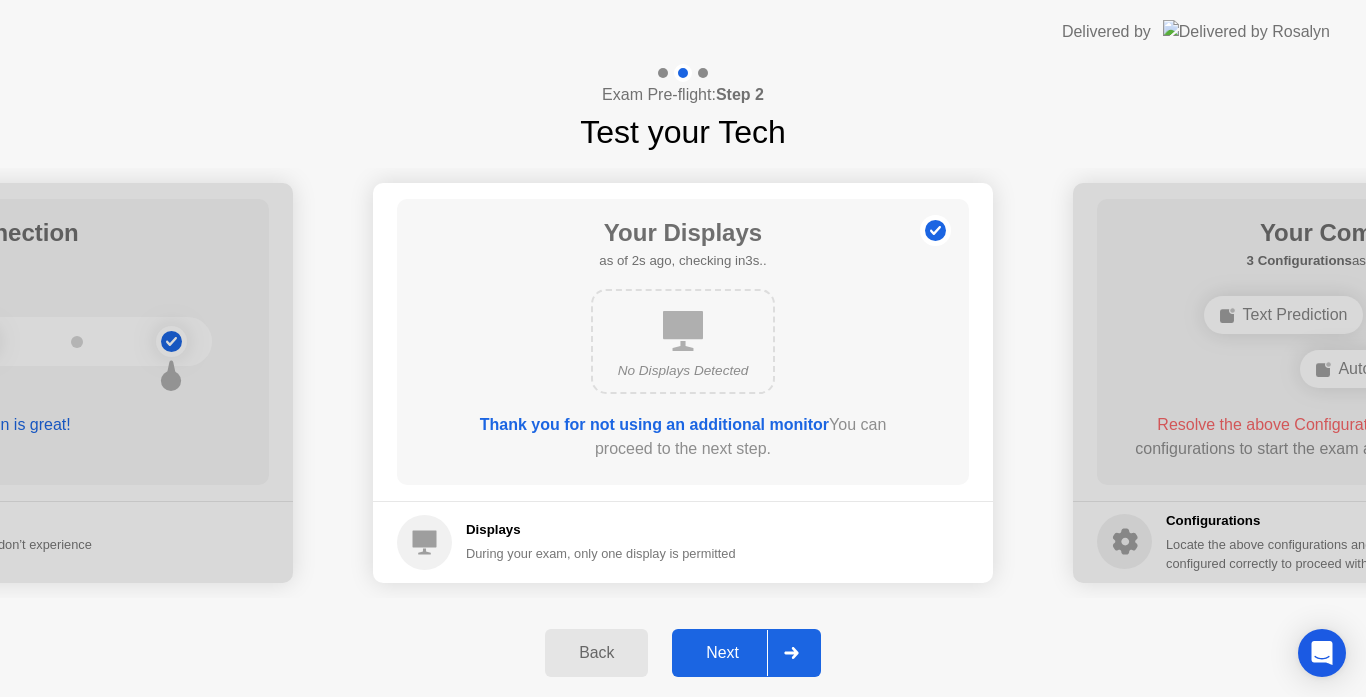 click on "**********" 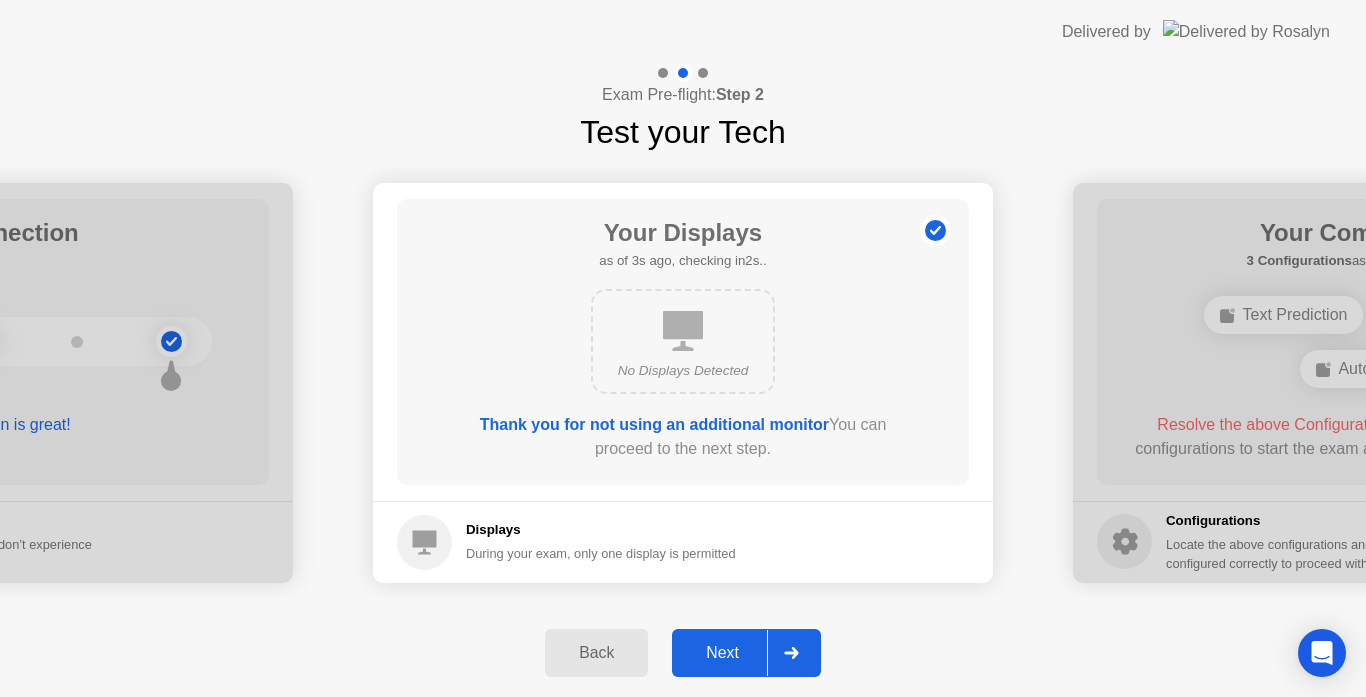 click on "Next" 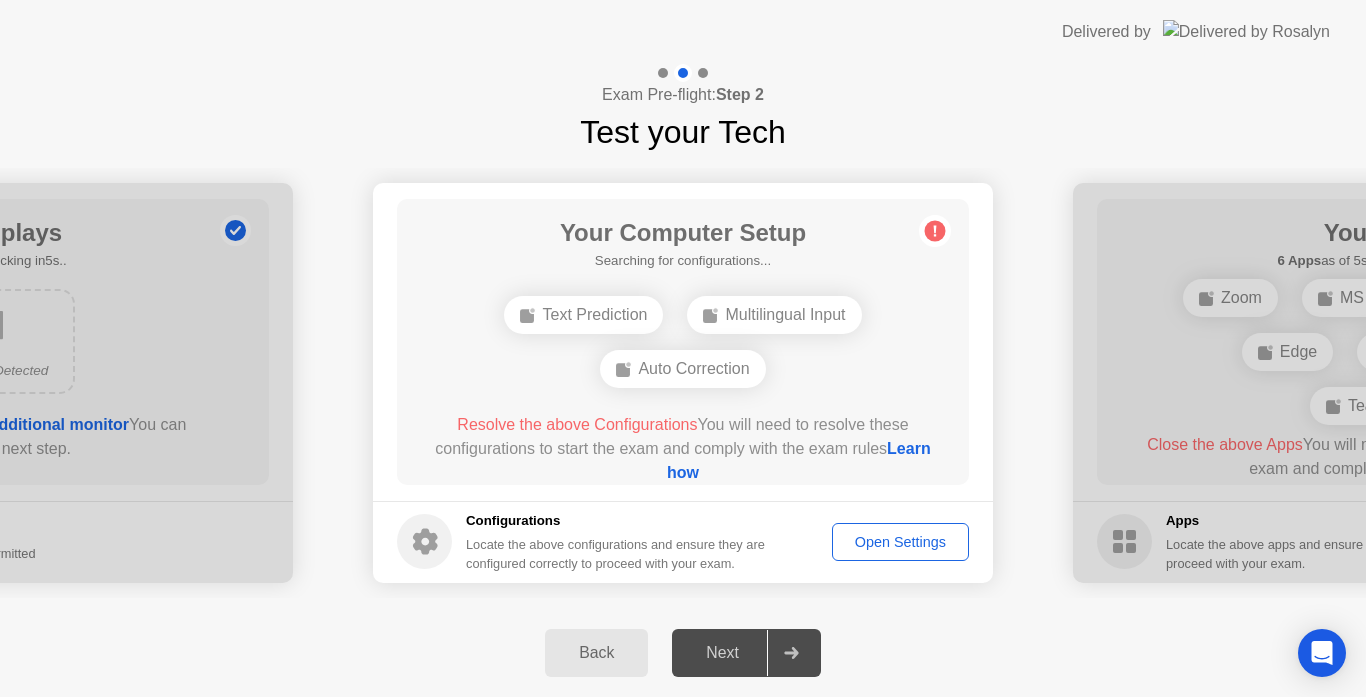 click on "Auto Correction" 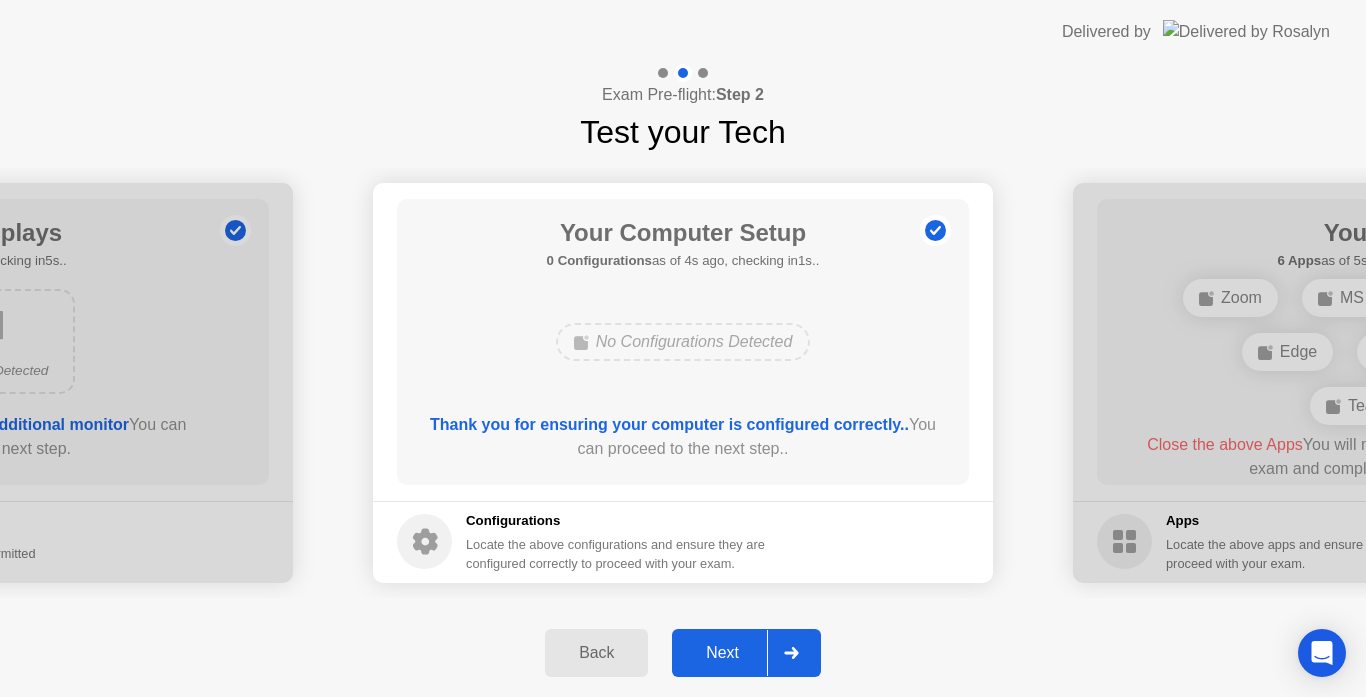click on "Next" 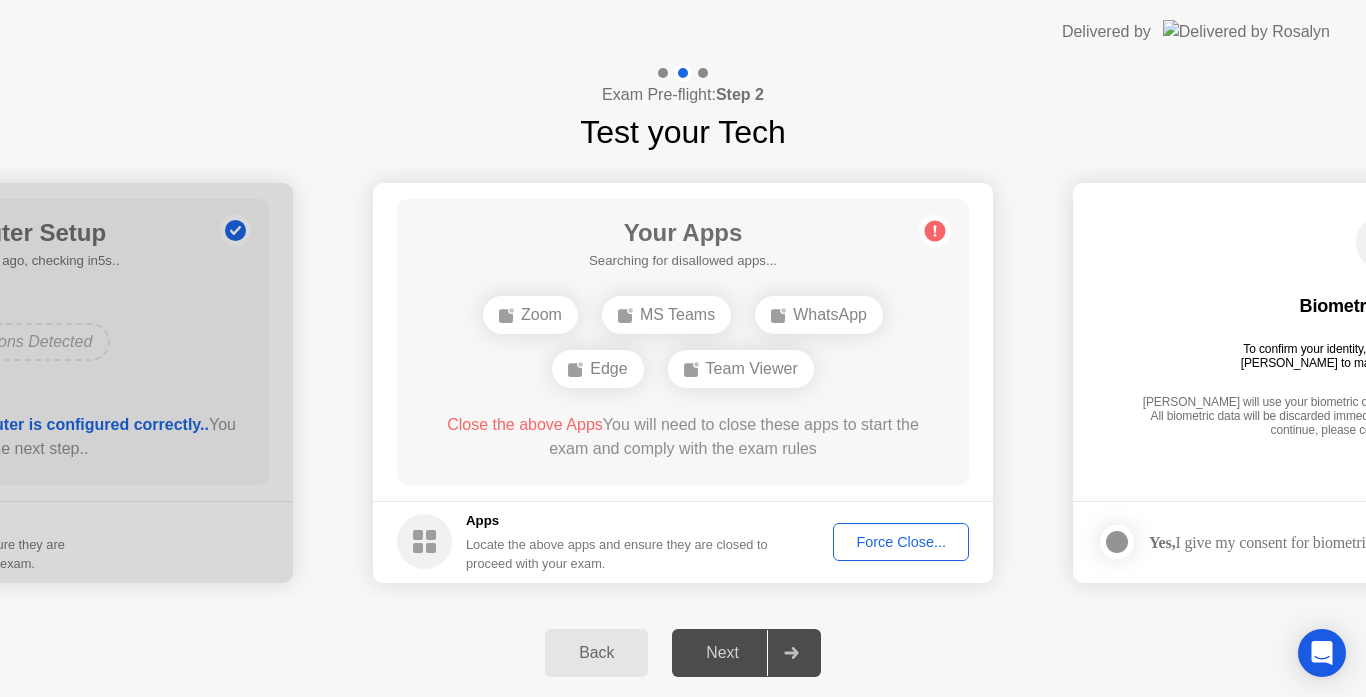 click 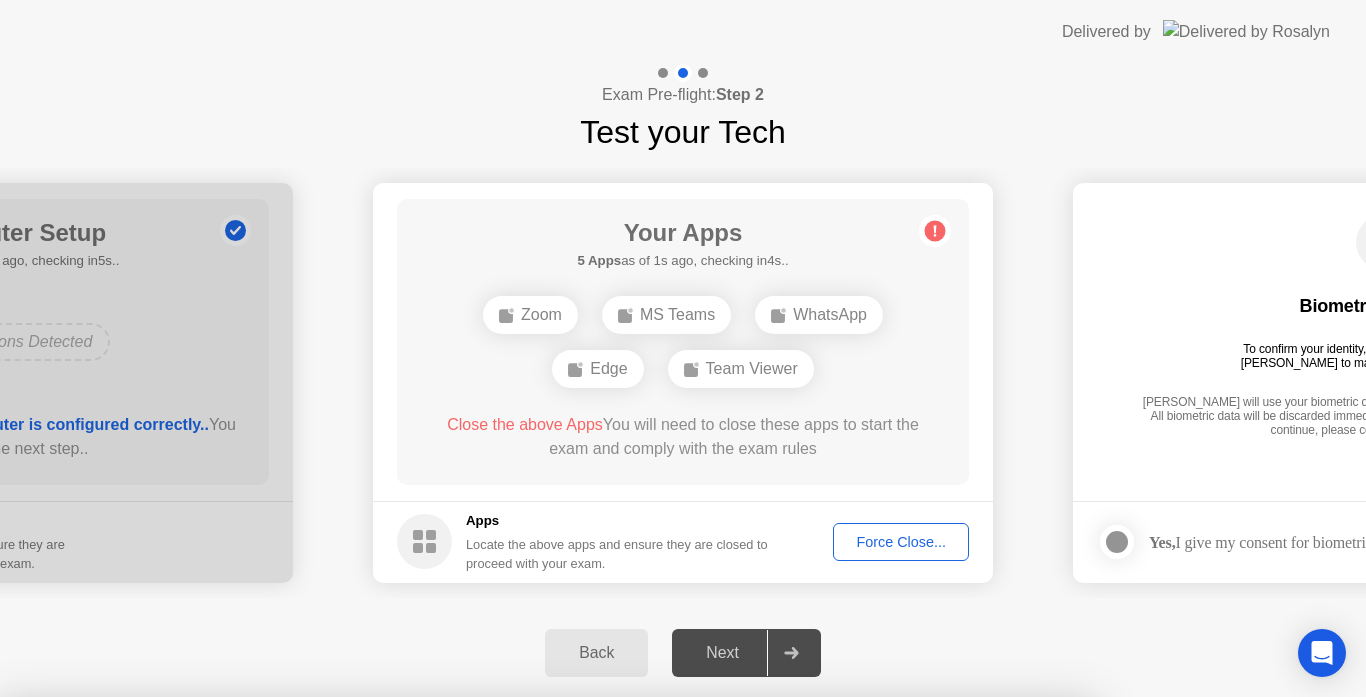 click on "Confirm" at bounding box center (613, 1027) 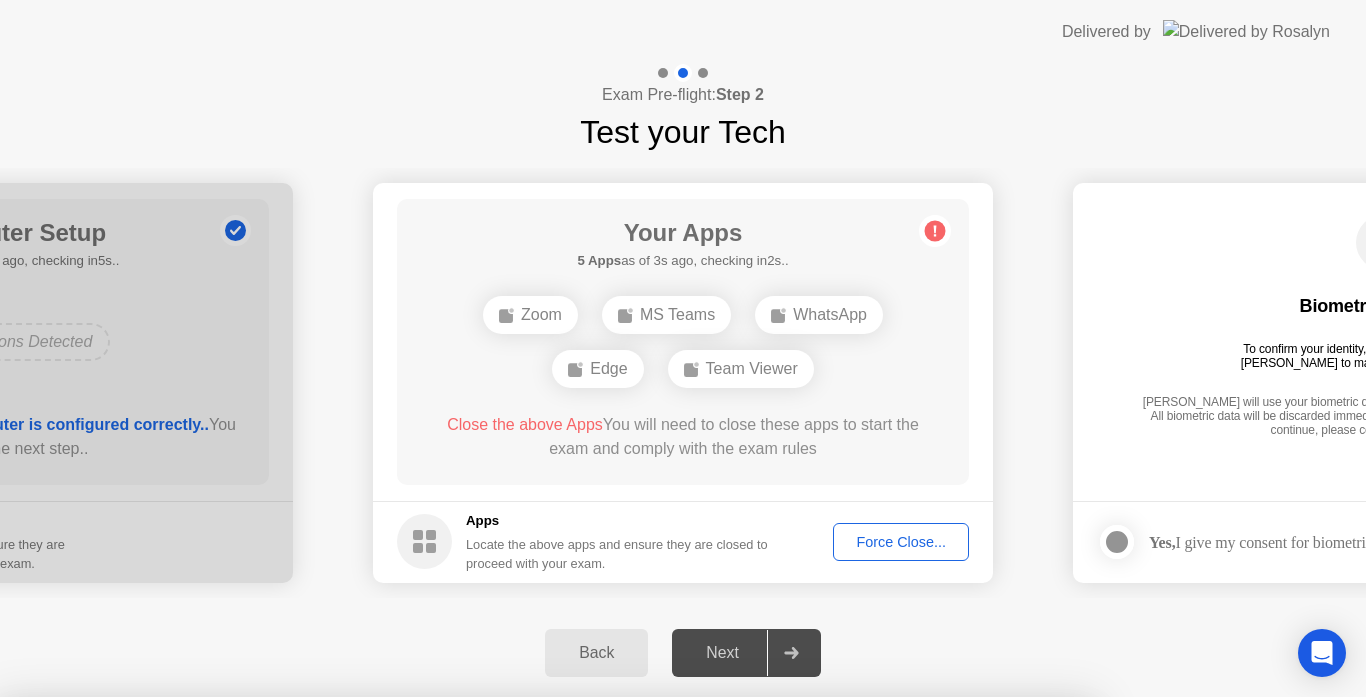 click on "Close" at bounding box center (465, 935) 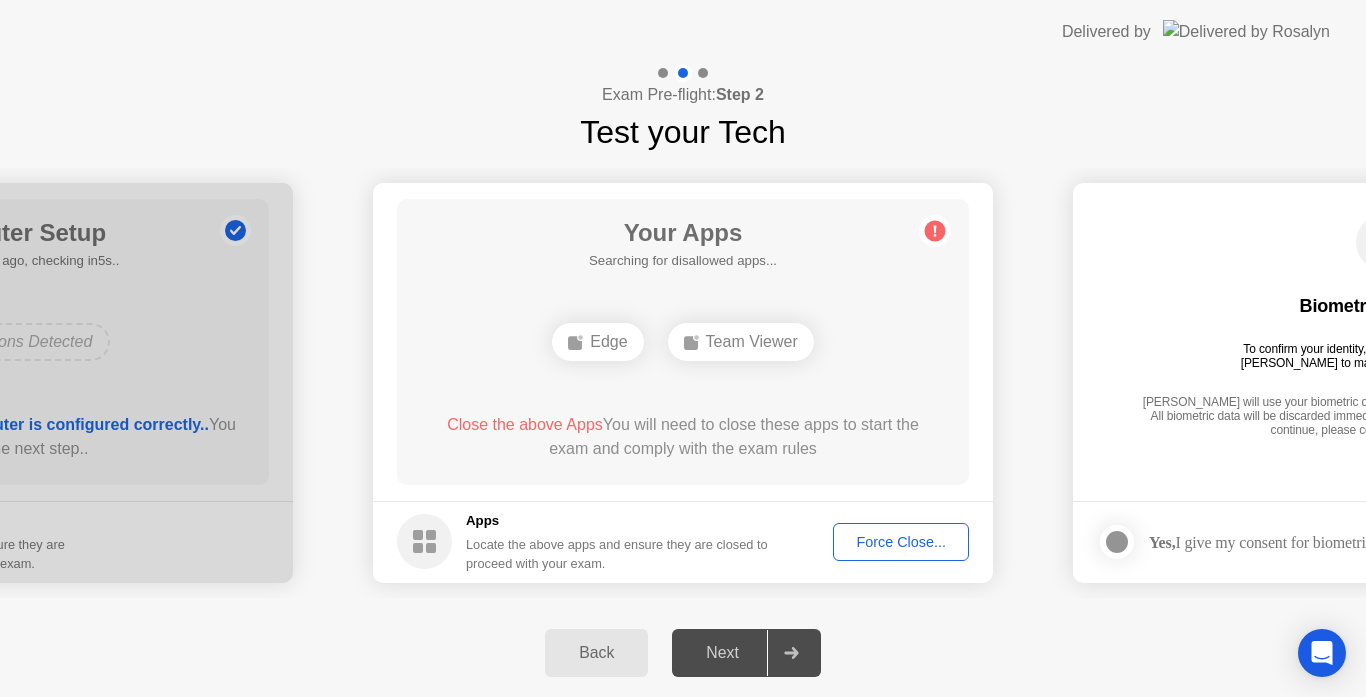 click on "Apps Locate the above apps and ensure they are closed to proceed with your exam. Force Close..." 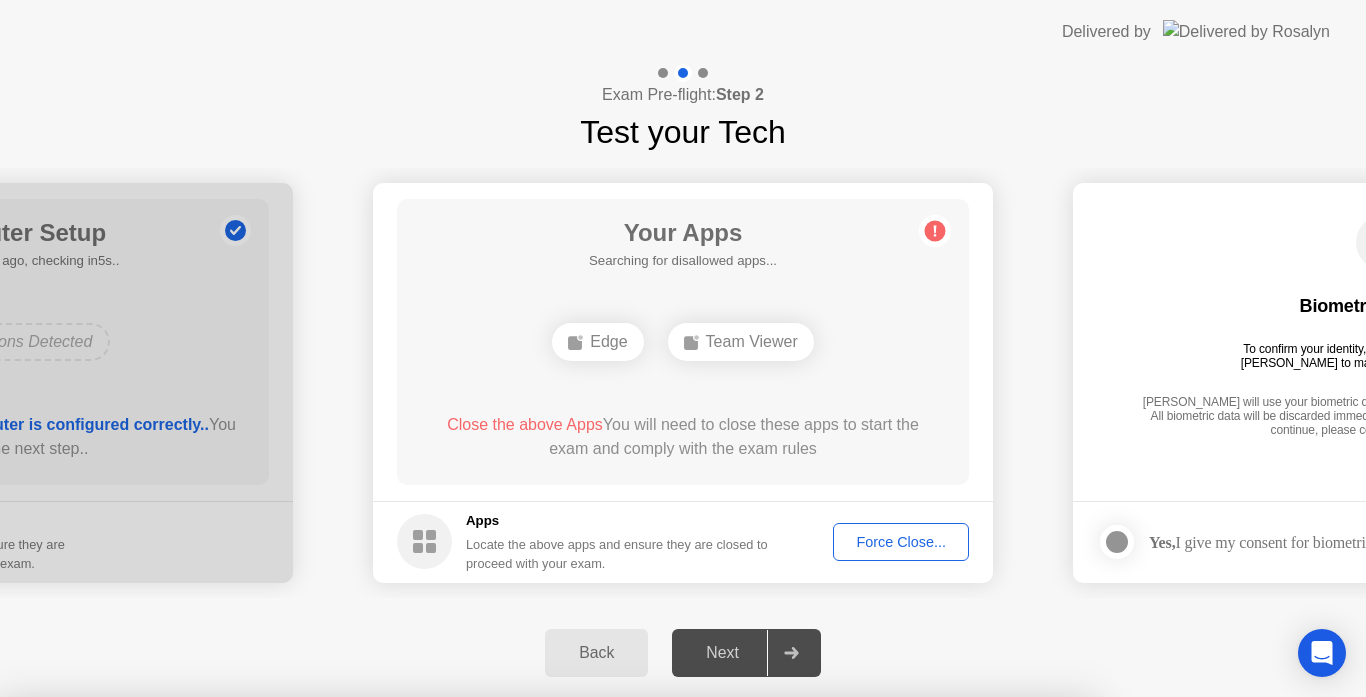 click on "Confirm" at bounding box center (613, 973) 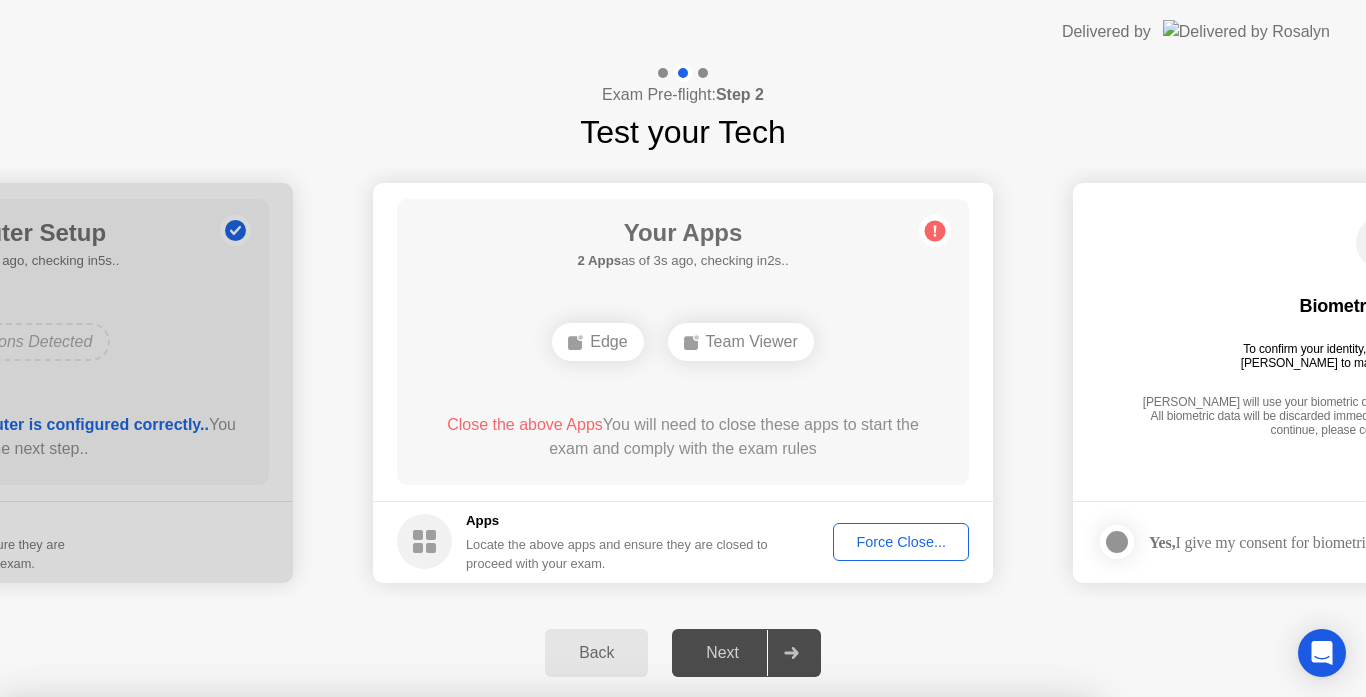 click on "Read More" at bounding box center (609, 935) 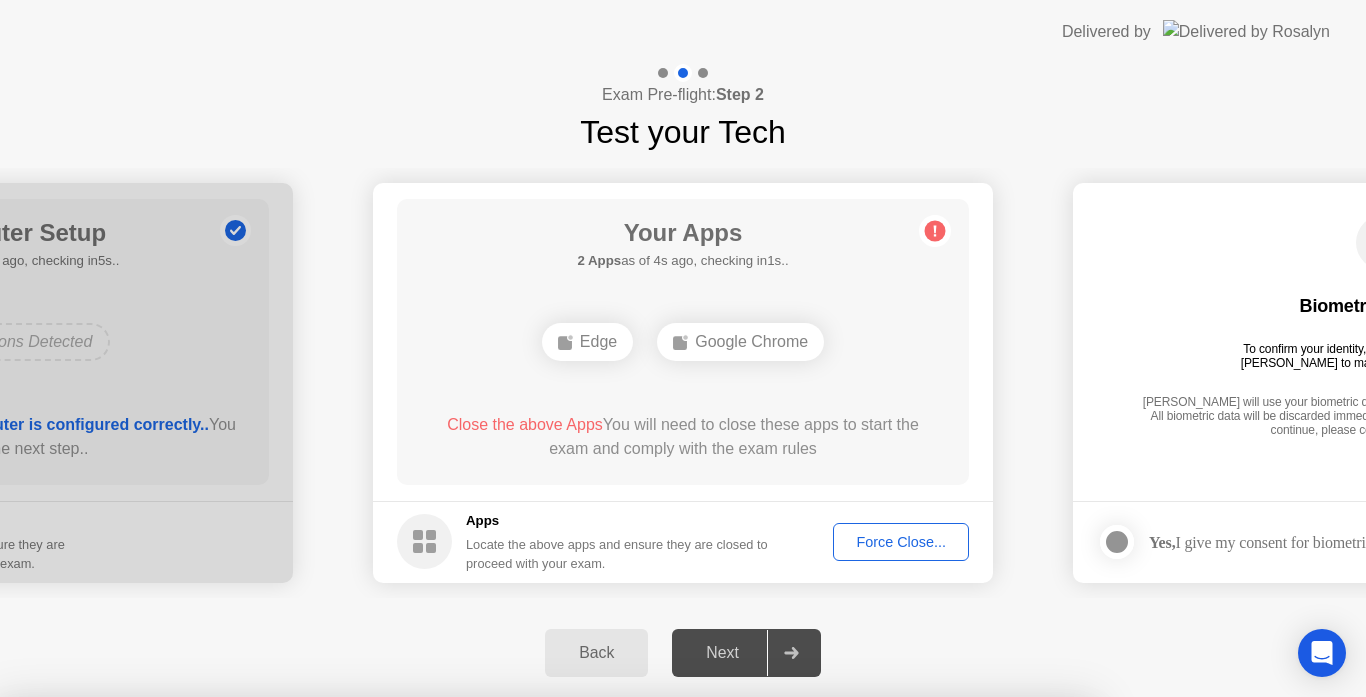 click on "Close" at bounding box center [465, 935] 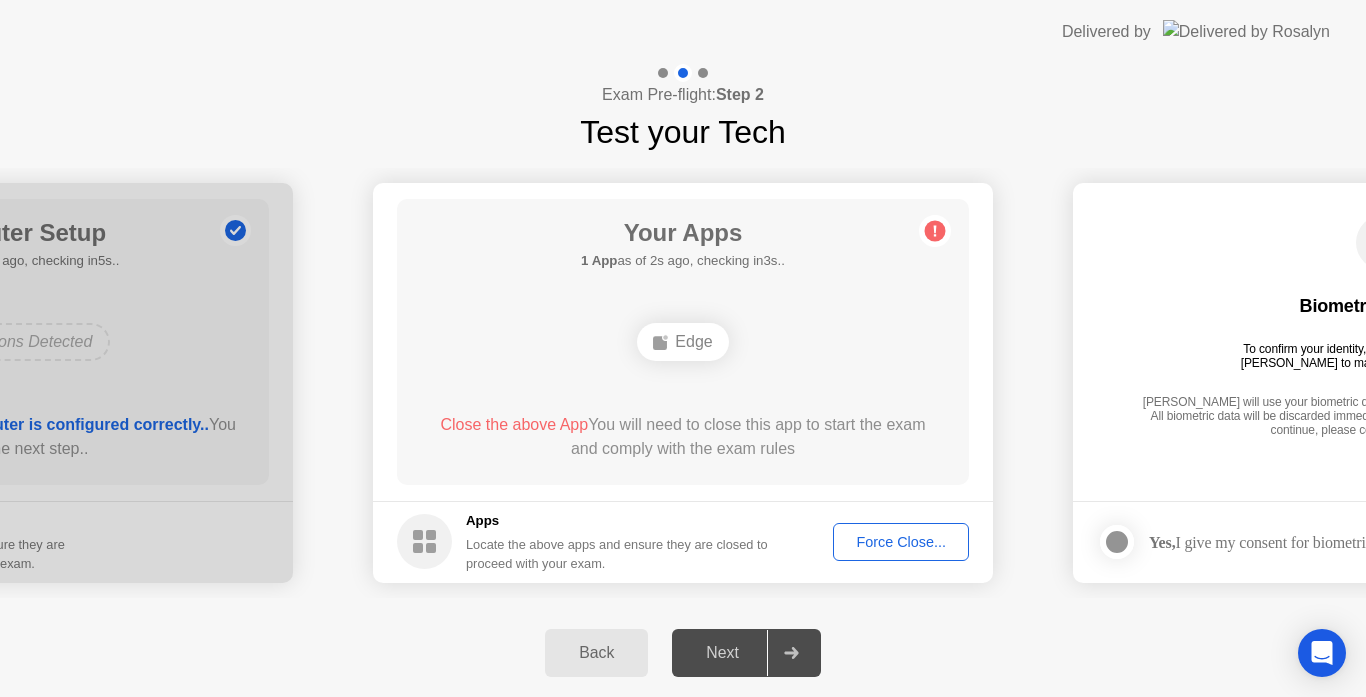 click on "Your Apps 1 App  as of 2s ago, checking in3s..  Edge  Close the above App  You will need to close this app to start the exam and comply with the exam rules" 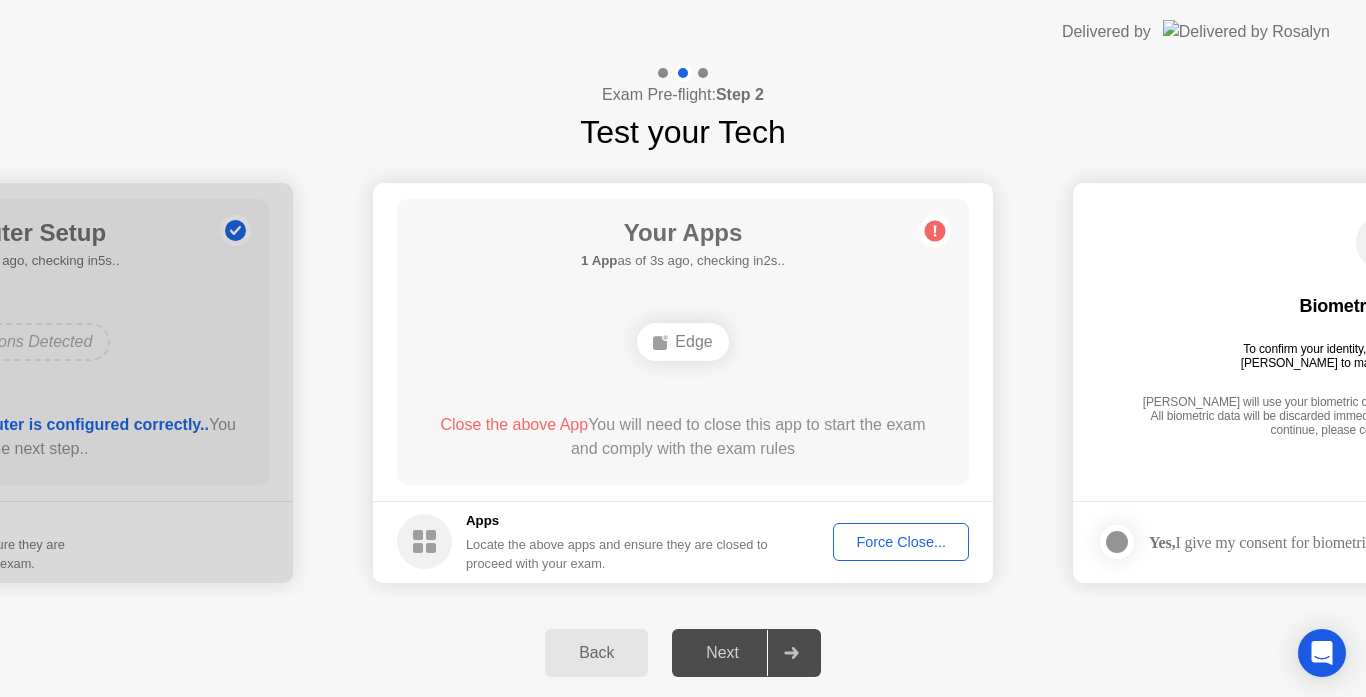 click on "Force Close..." 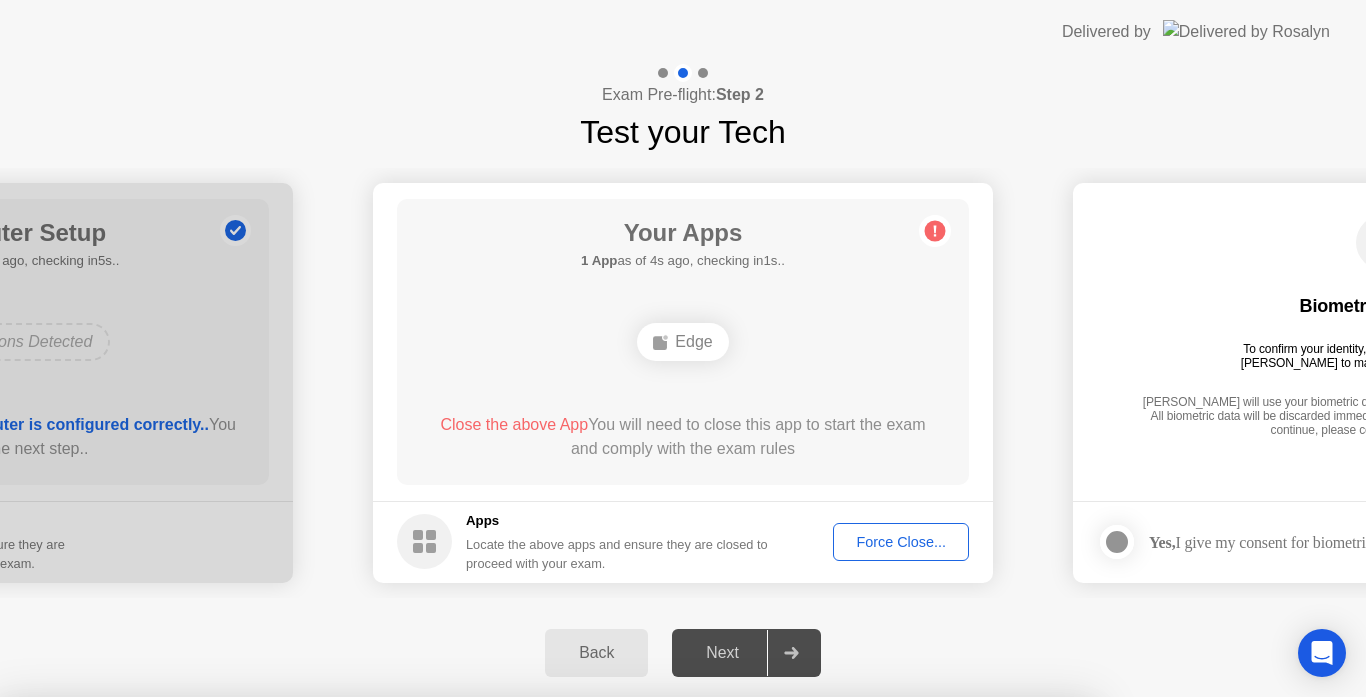 click on "Confirm" at bounding box center (613, 973) 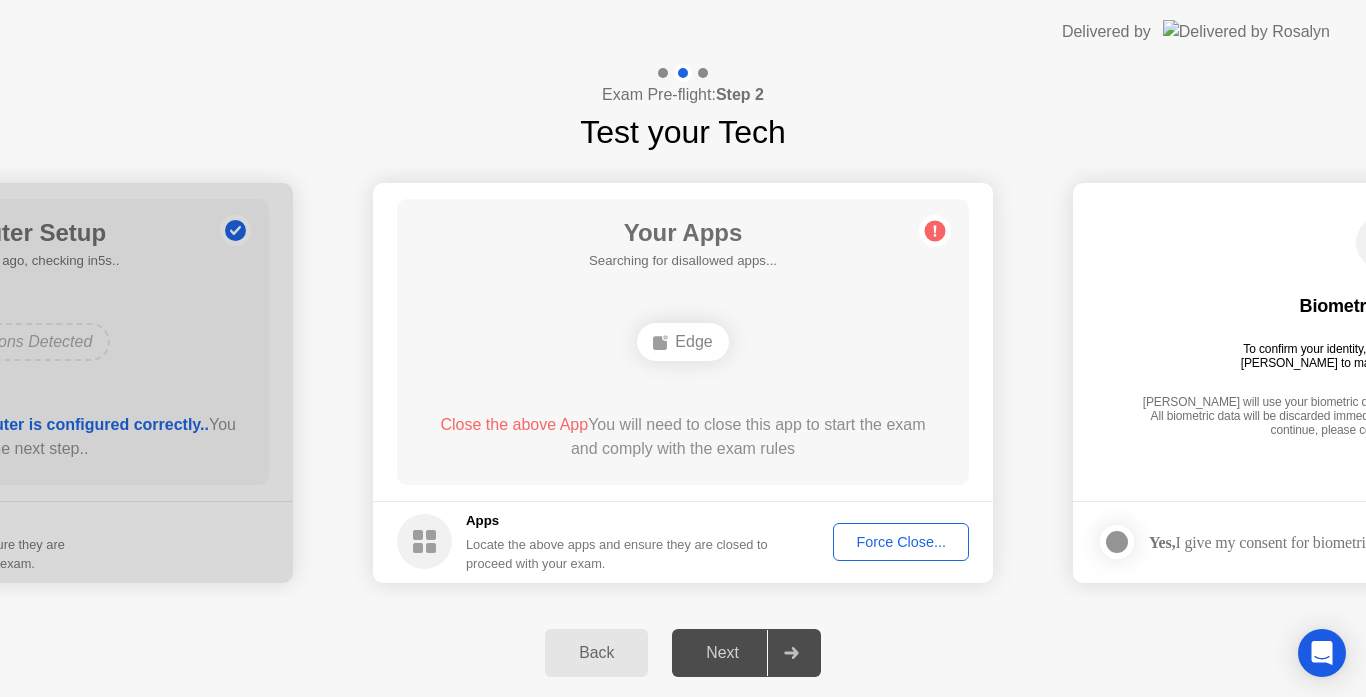 click 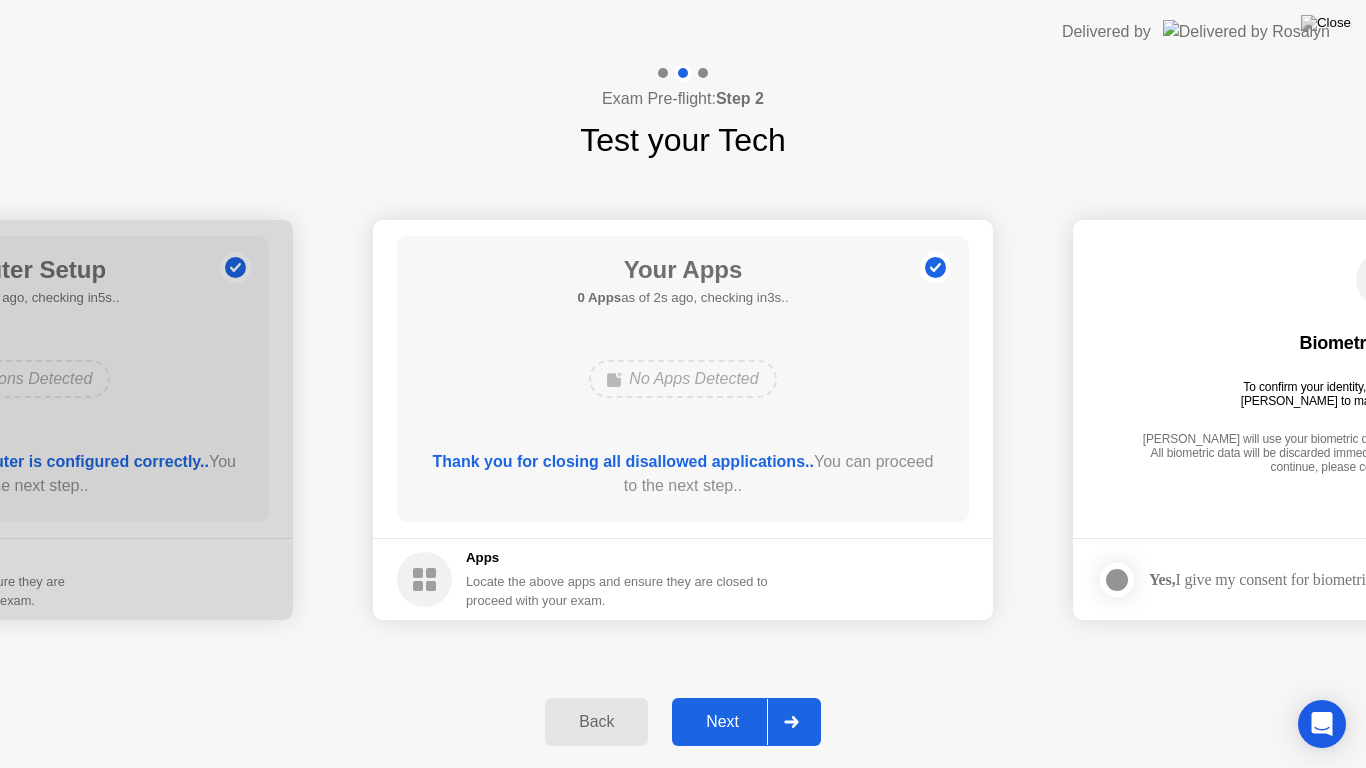 click 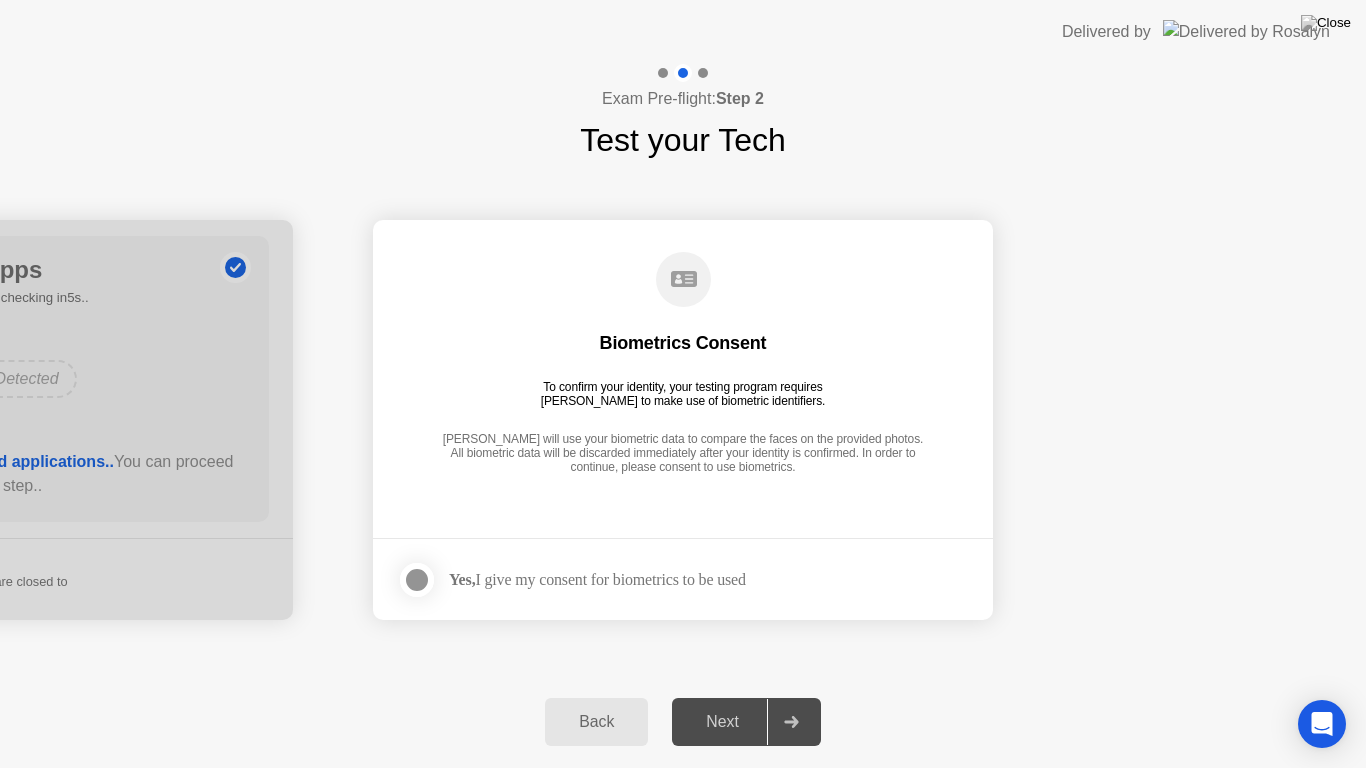click on "Yes,  I give my consent for biometrics to be used" 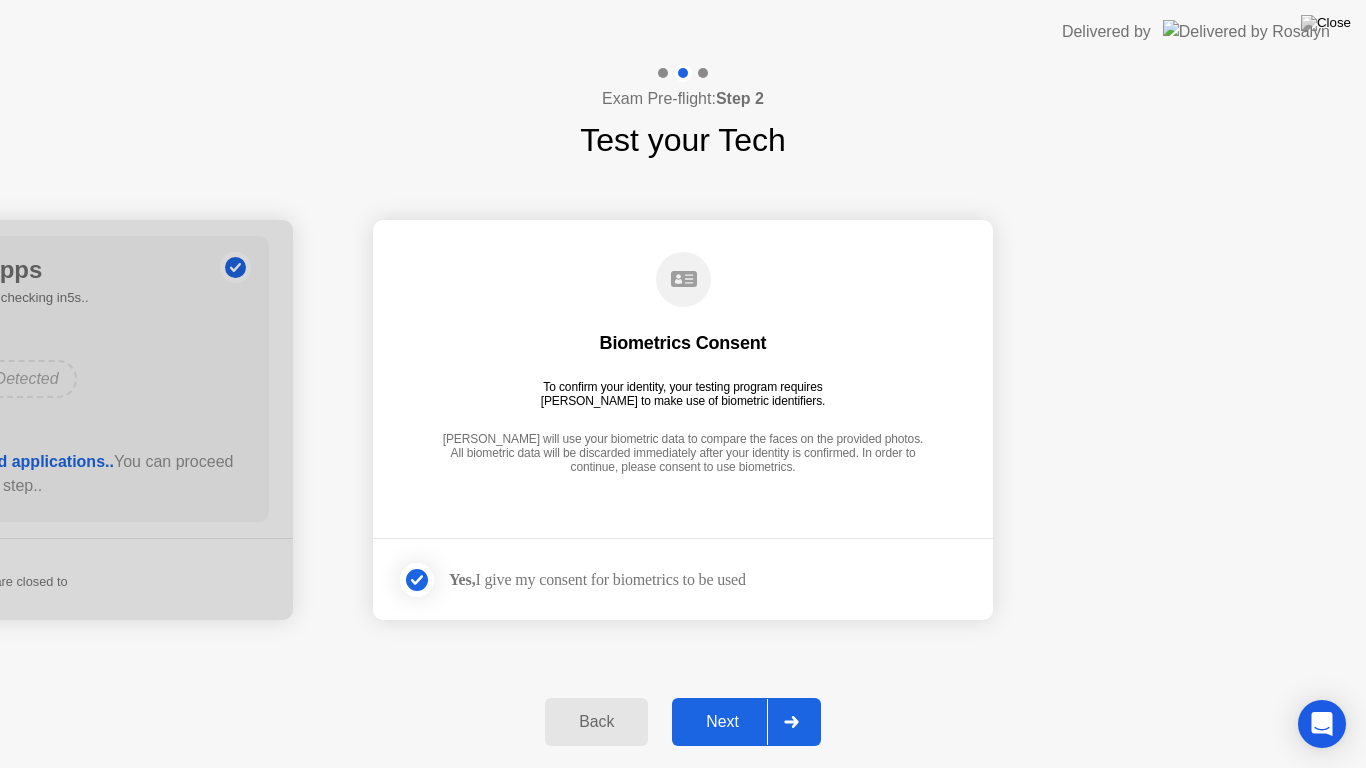 click on "Next" 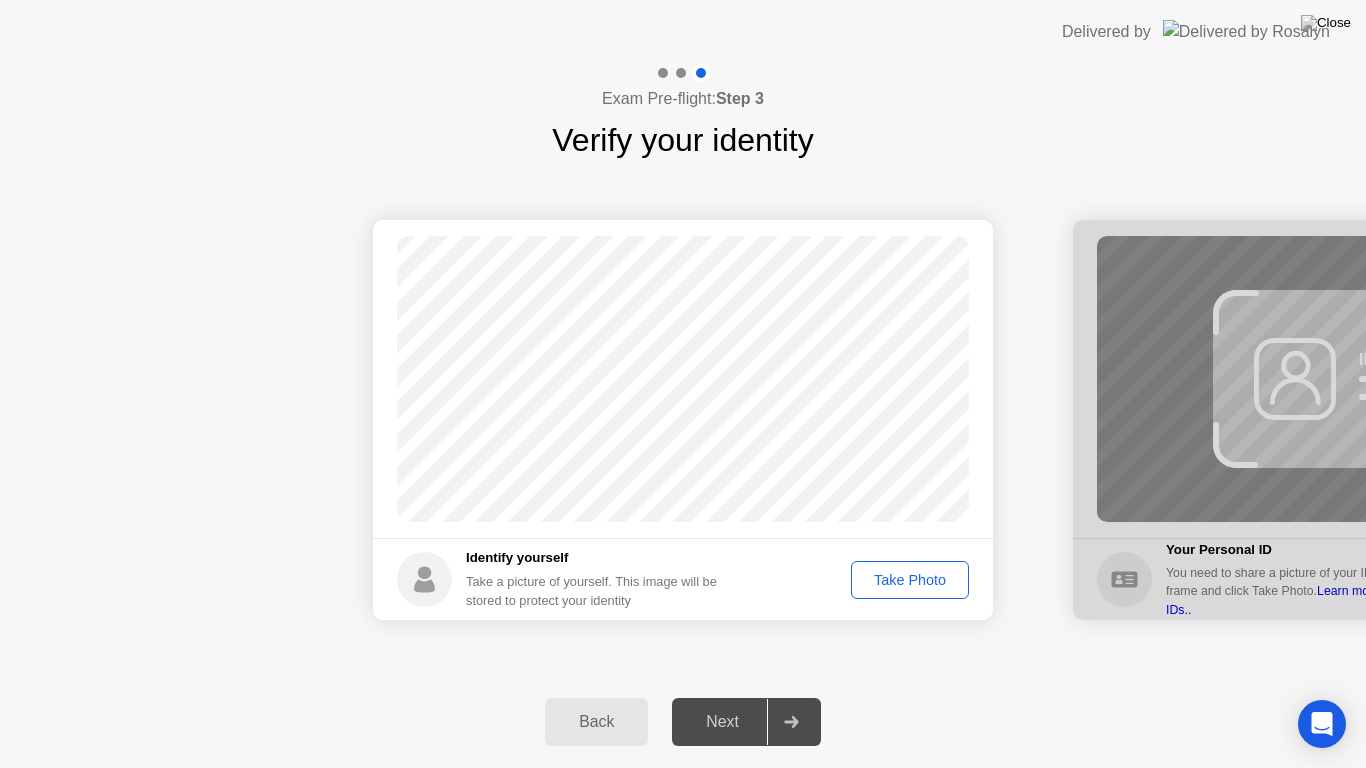 click on "Take Photo" 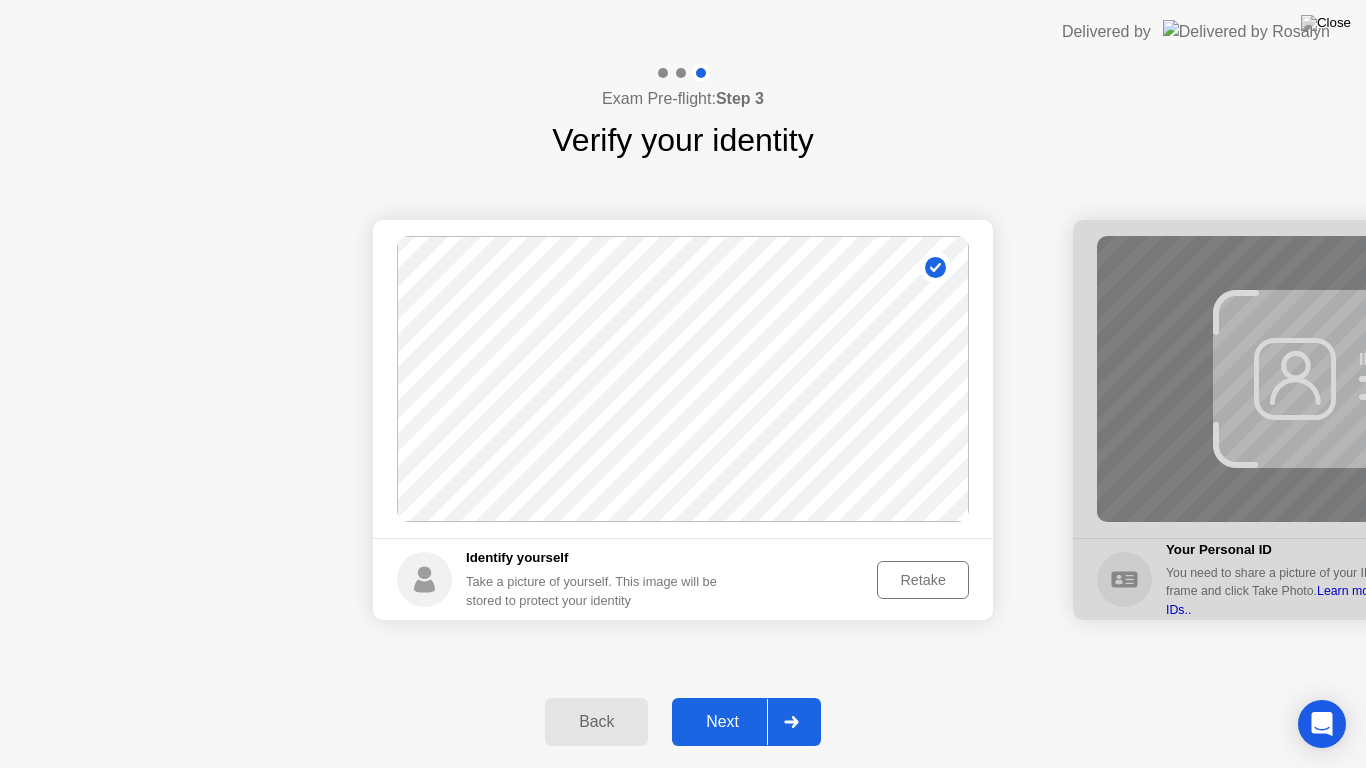 click on "Next" 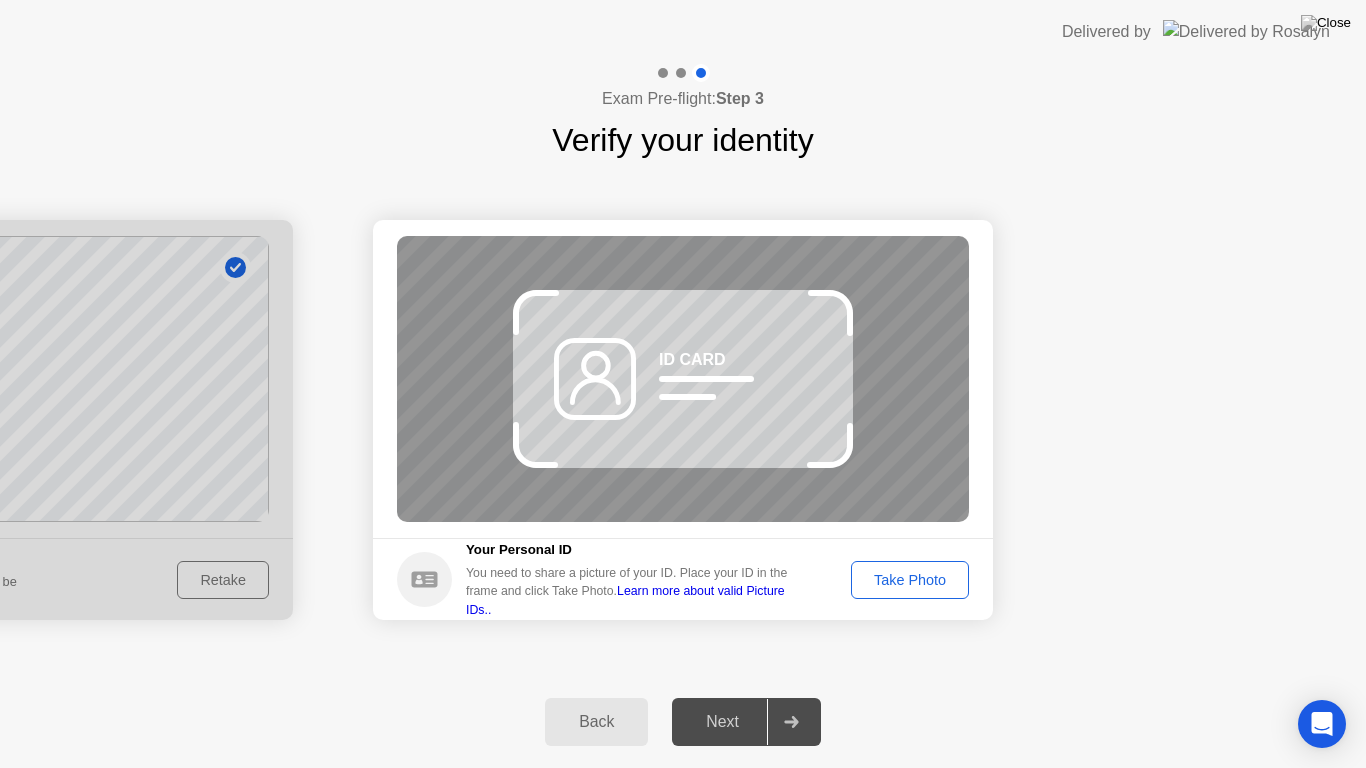 click on "Take Photo" 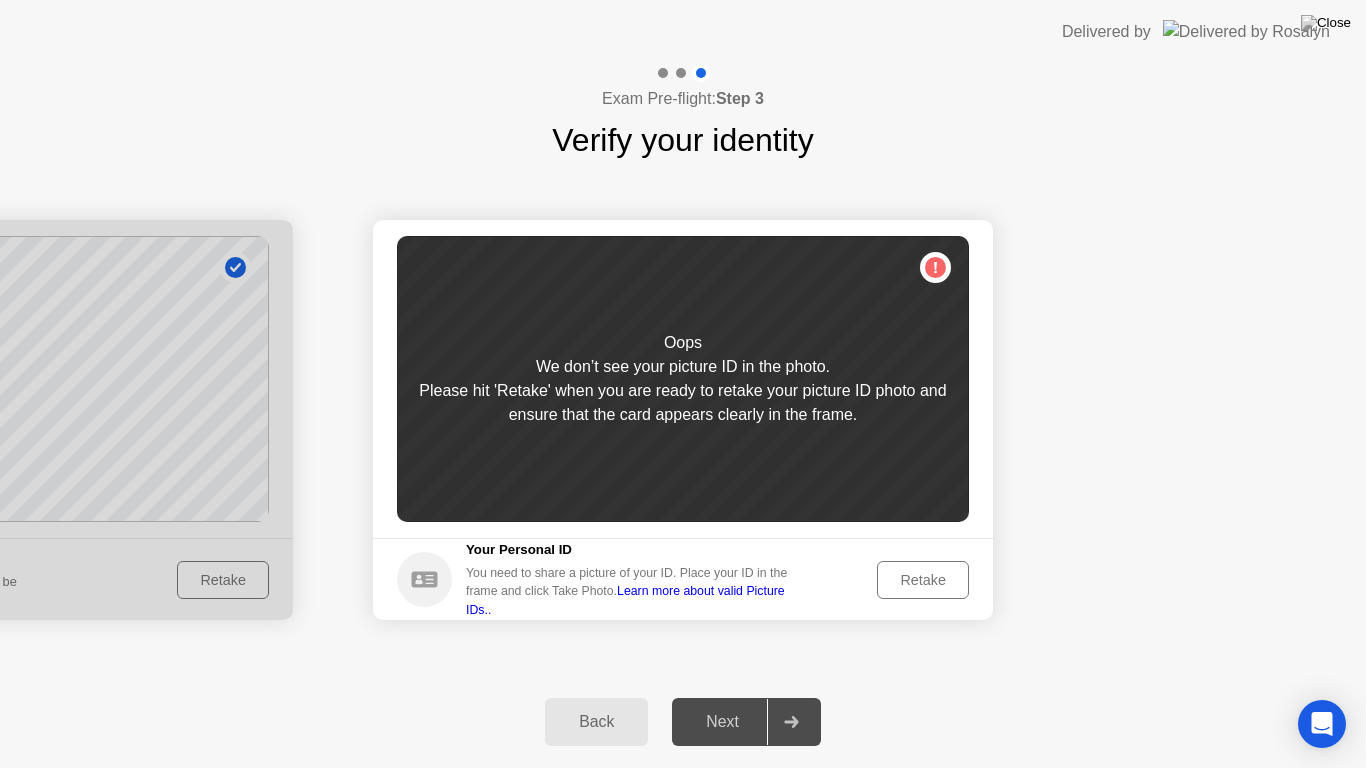 click on "Retake" 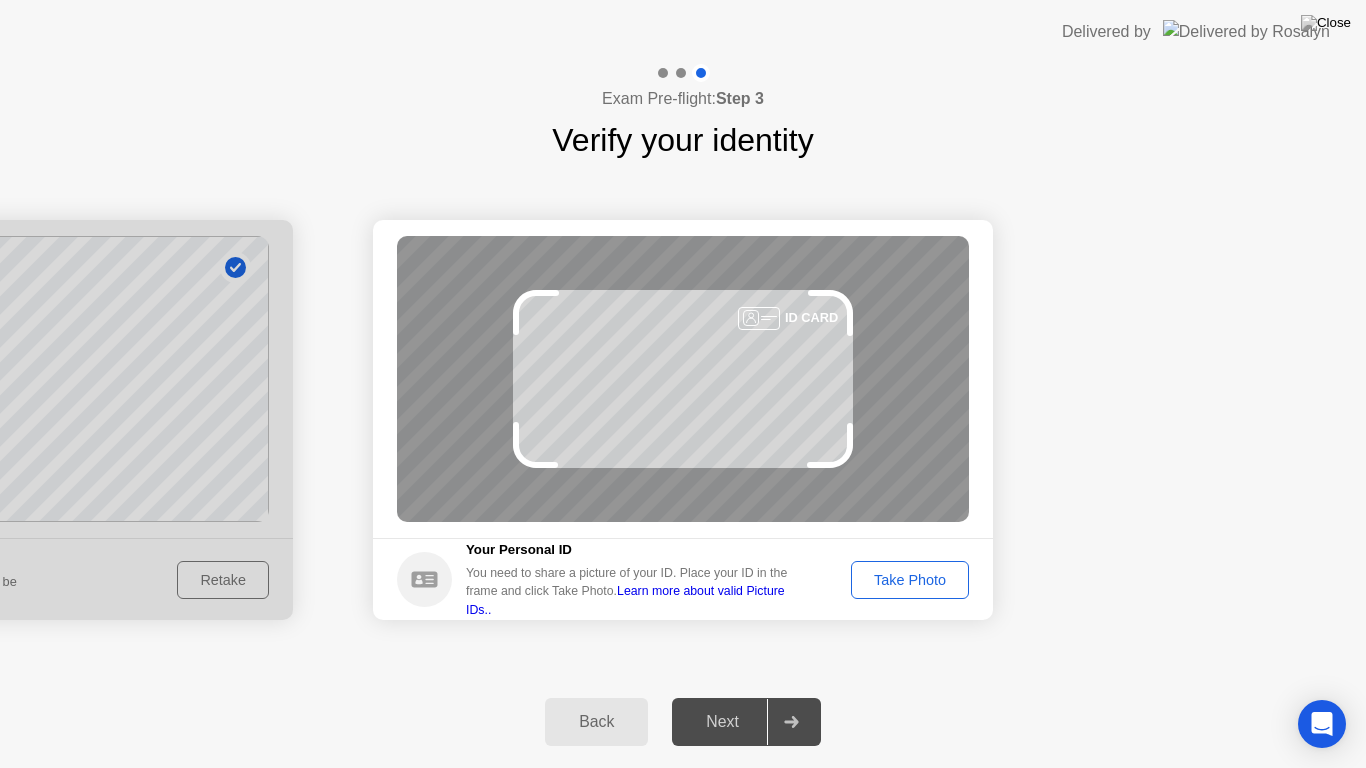 click on "Take Photo" 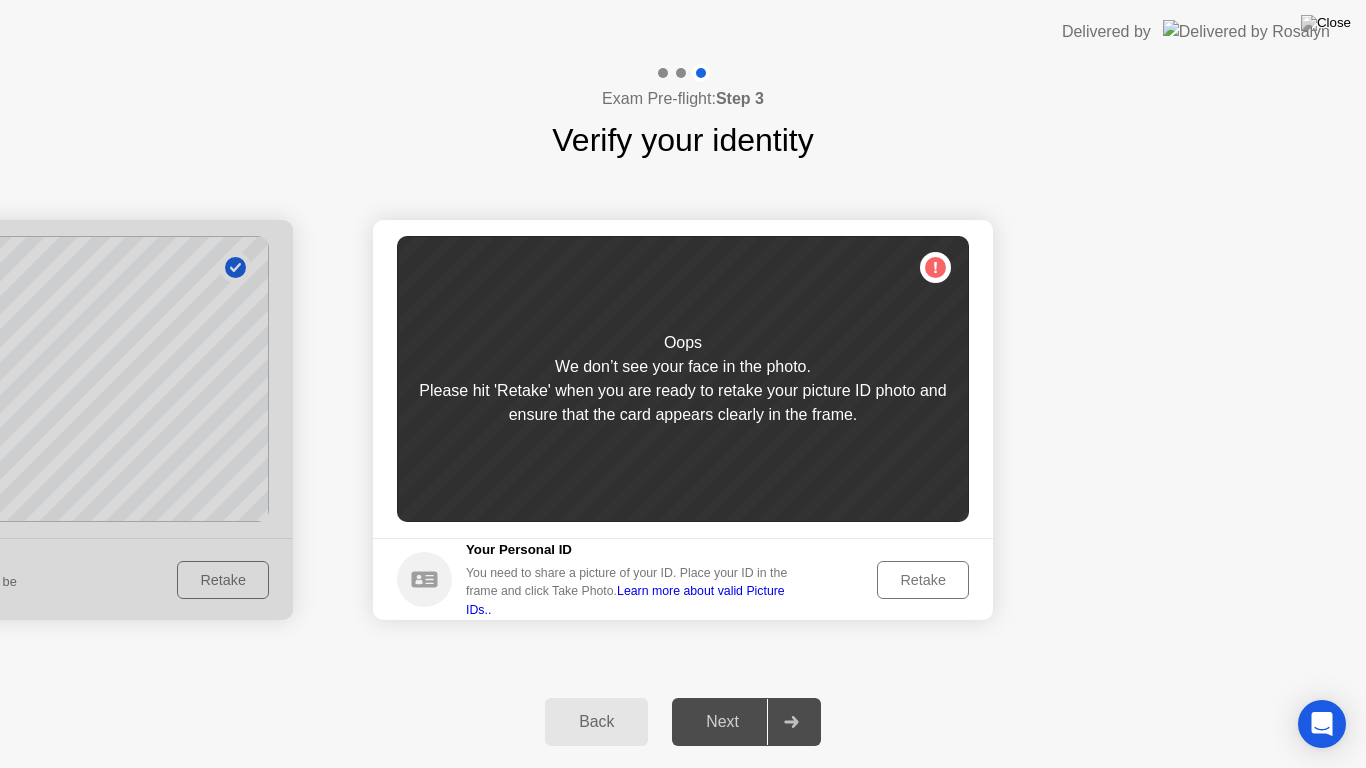 click on "Retake" 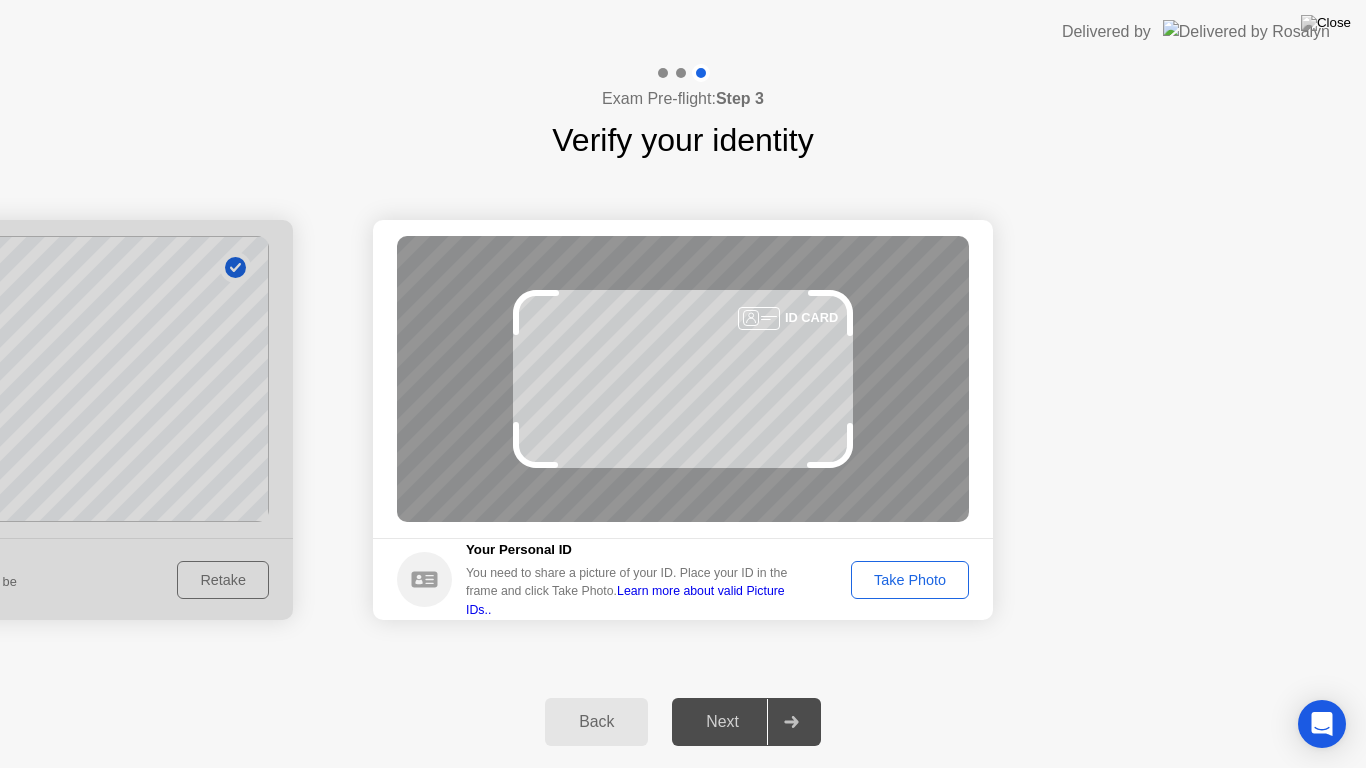 click on "Take Photo" 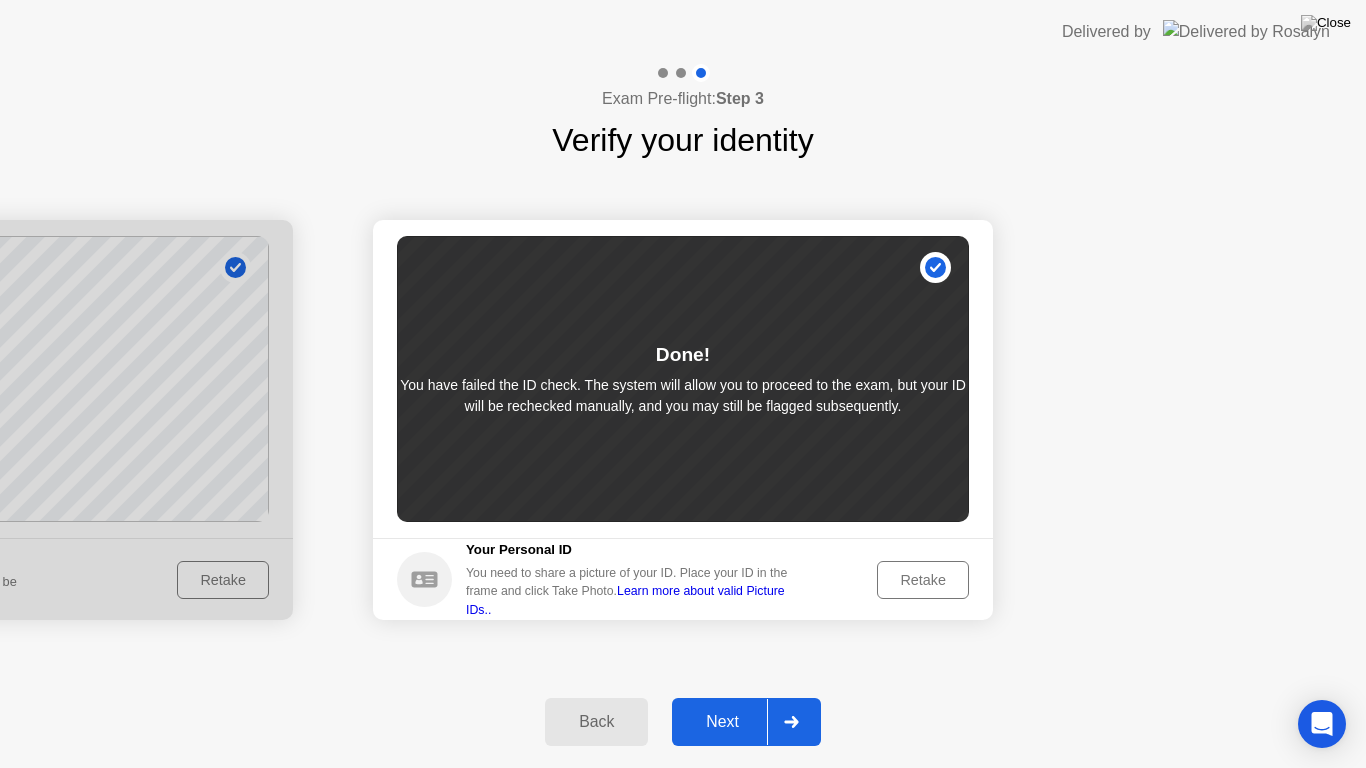 click on "Next" 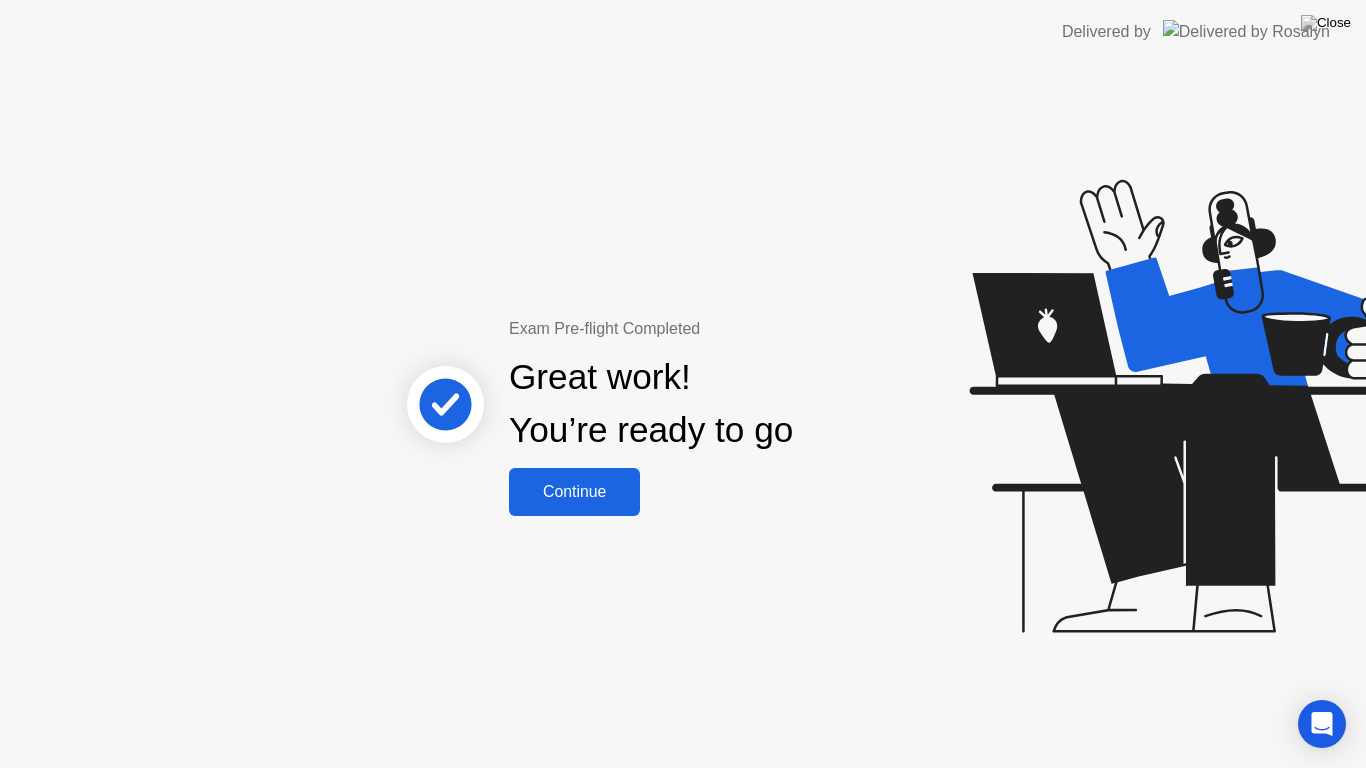 click on "Continue" 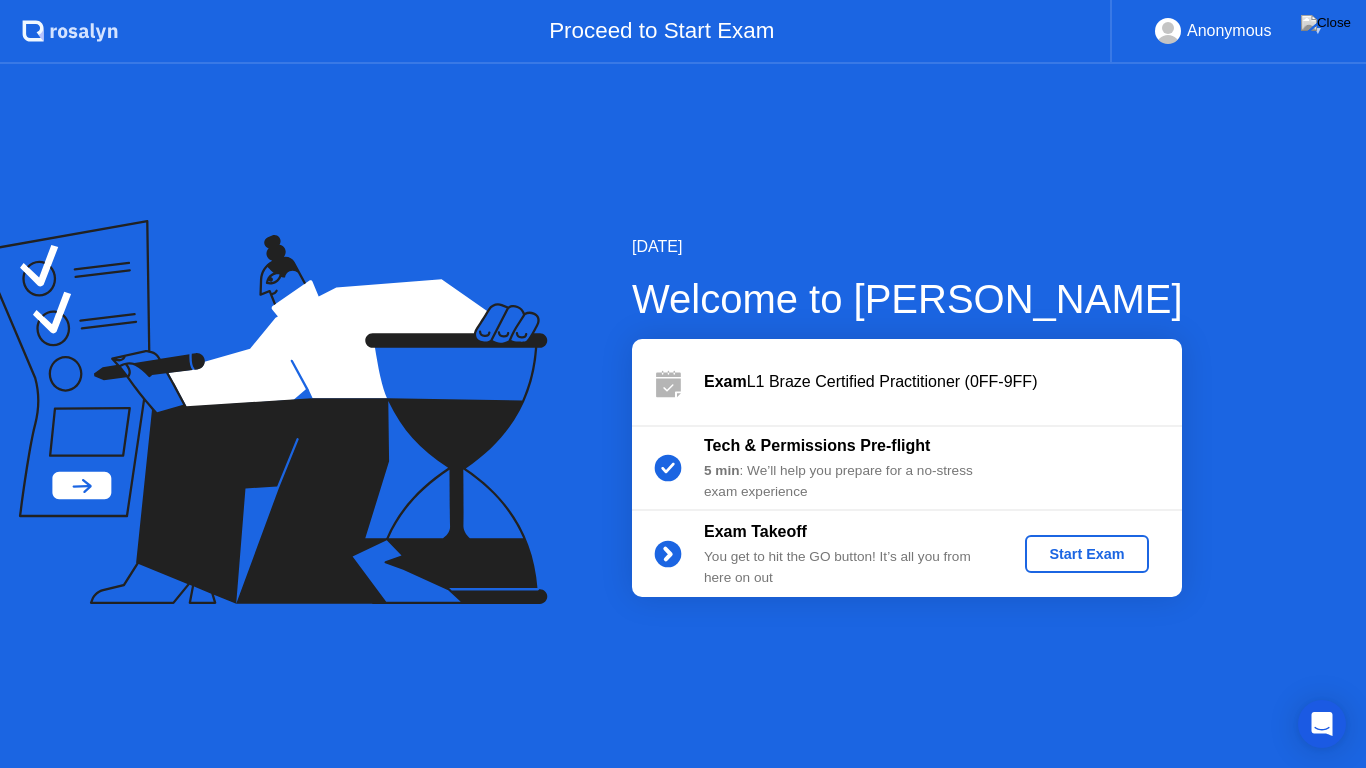 click on "Start Exam" 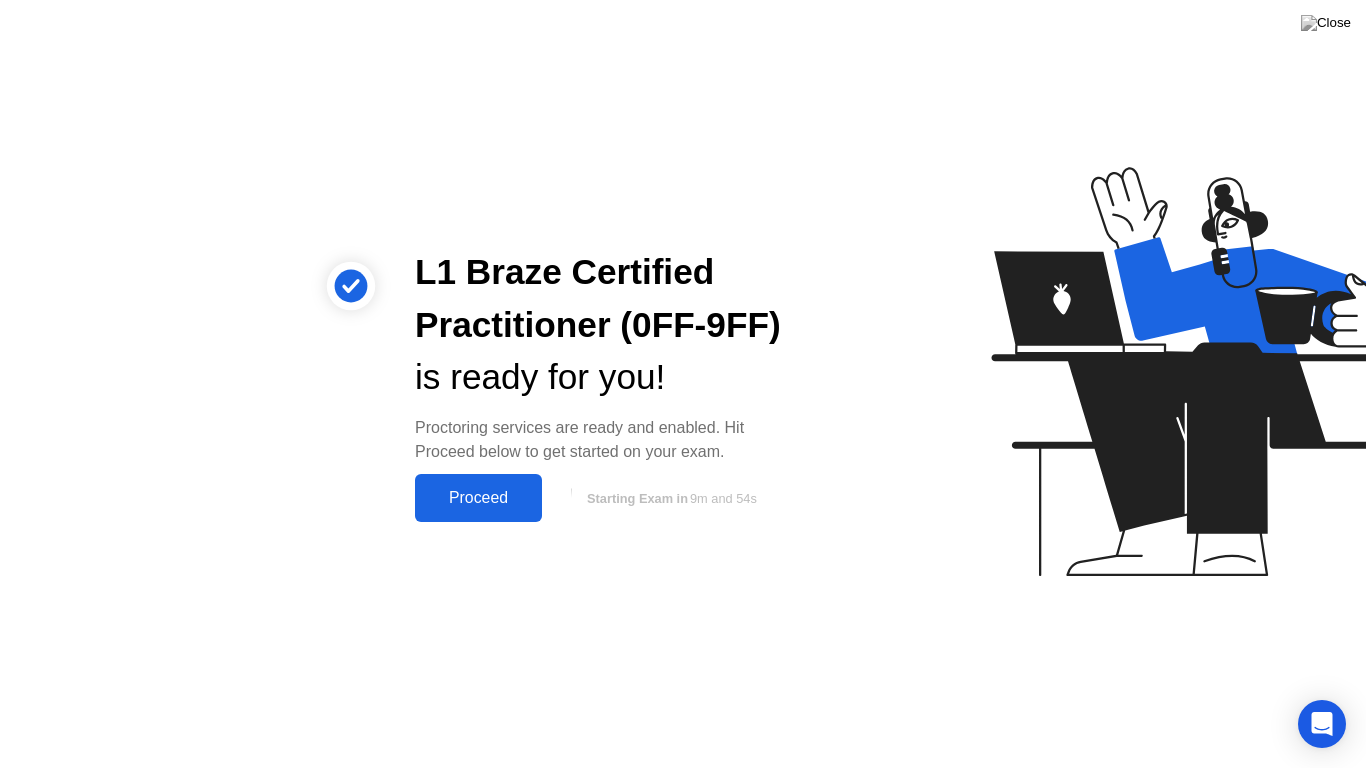 click on "Proceed" 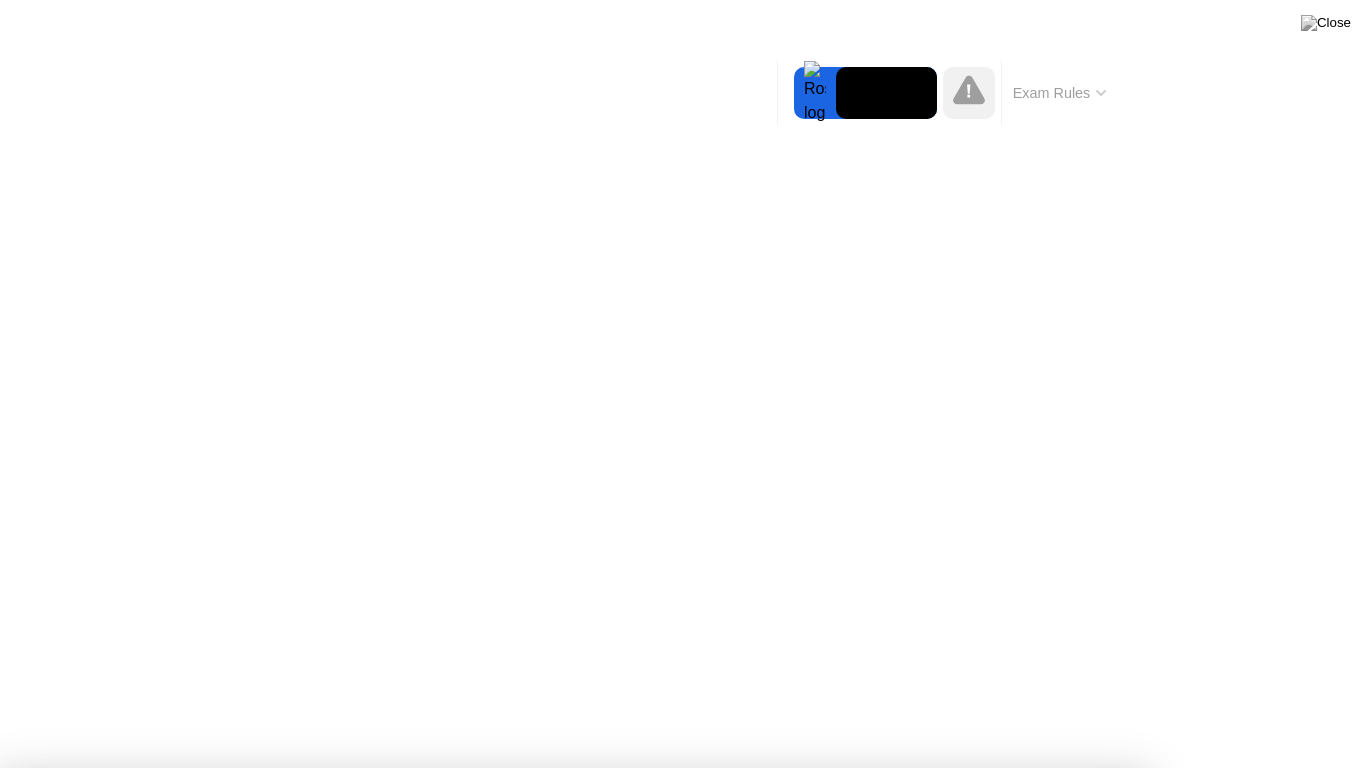 click on "Got it!" at bounding box center [672, 1326] 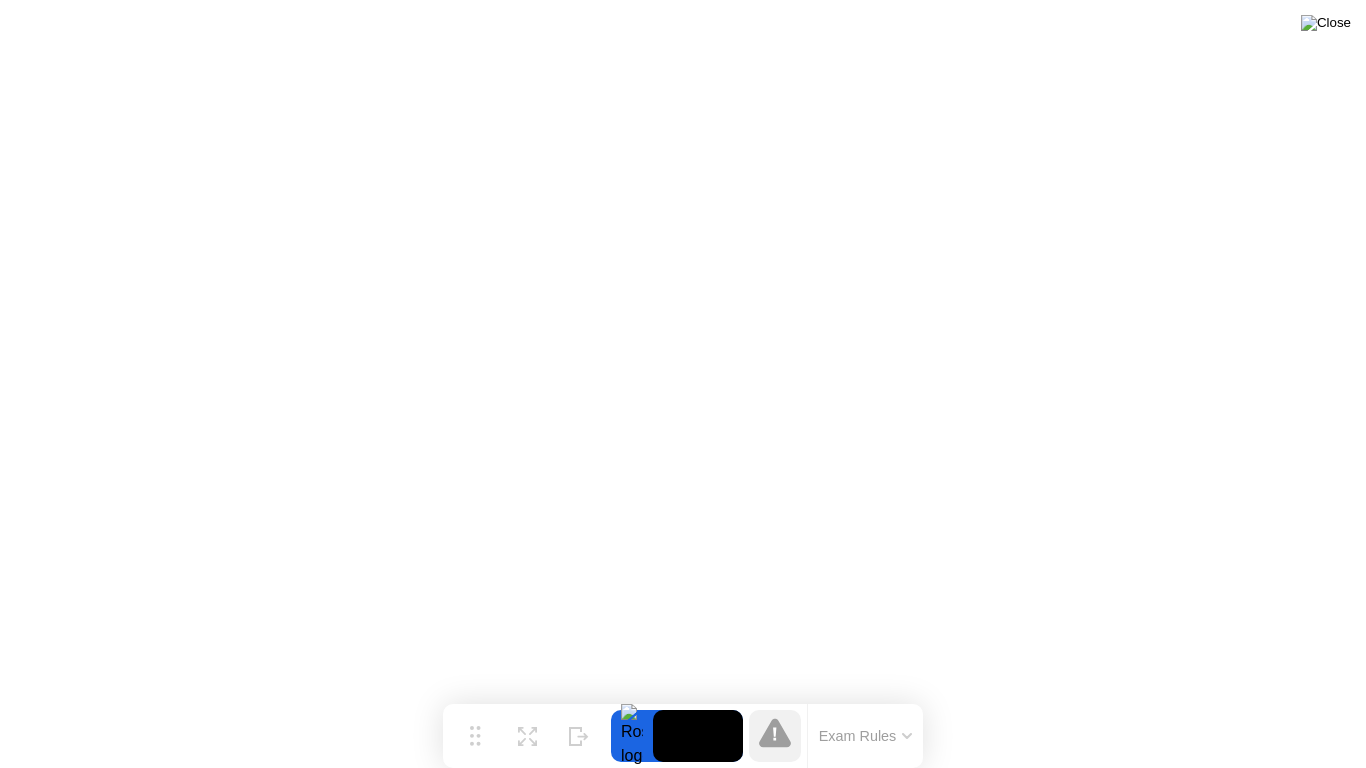 click at bounding box center [1326, 23] 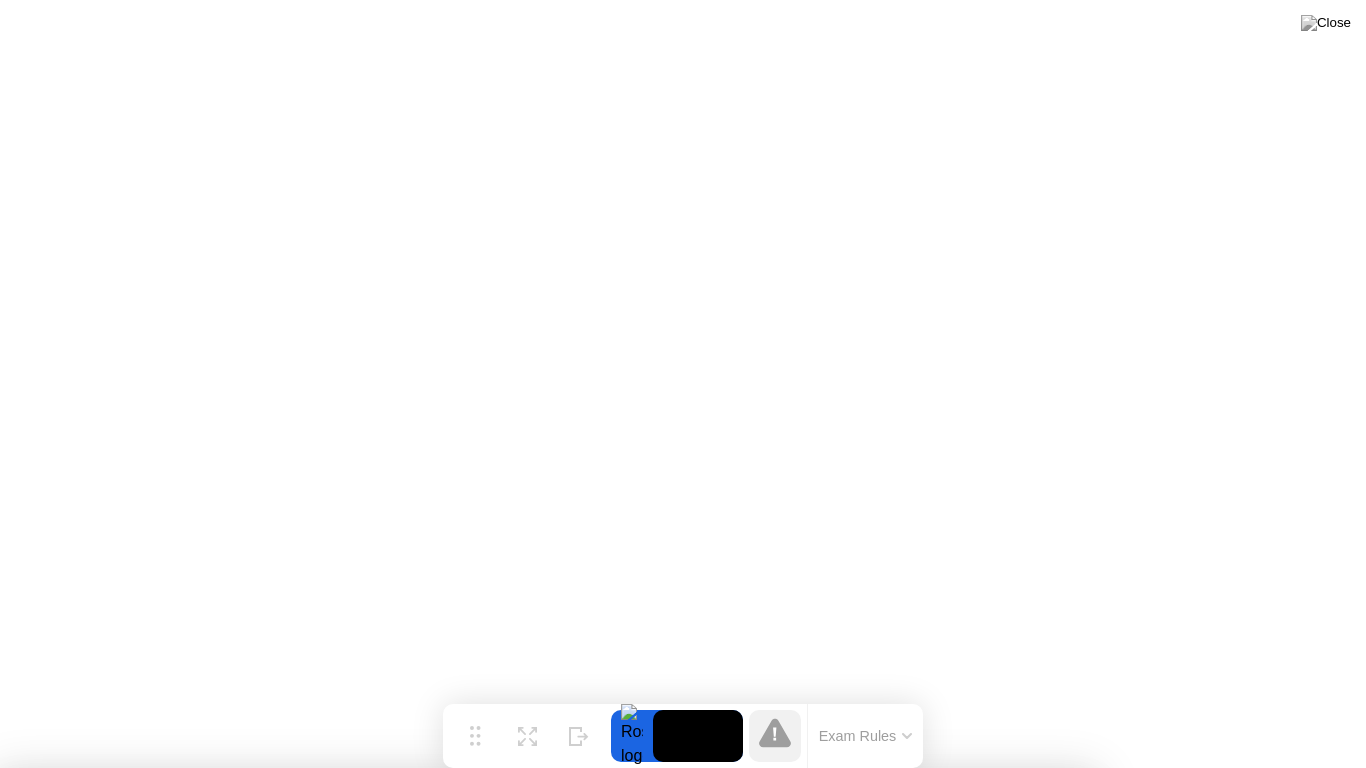 click on "No" at bounding box center (594, 881) 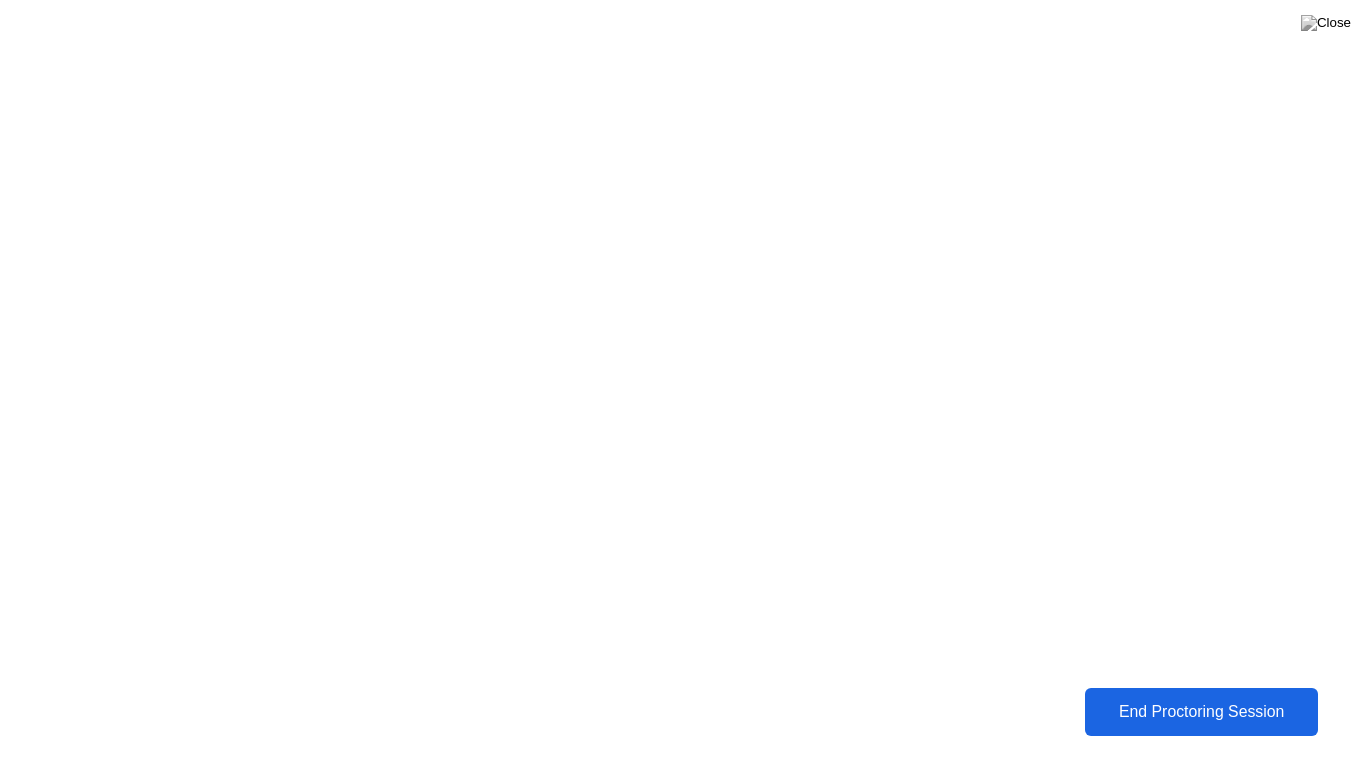 click on "End Proctoring Session" 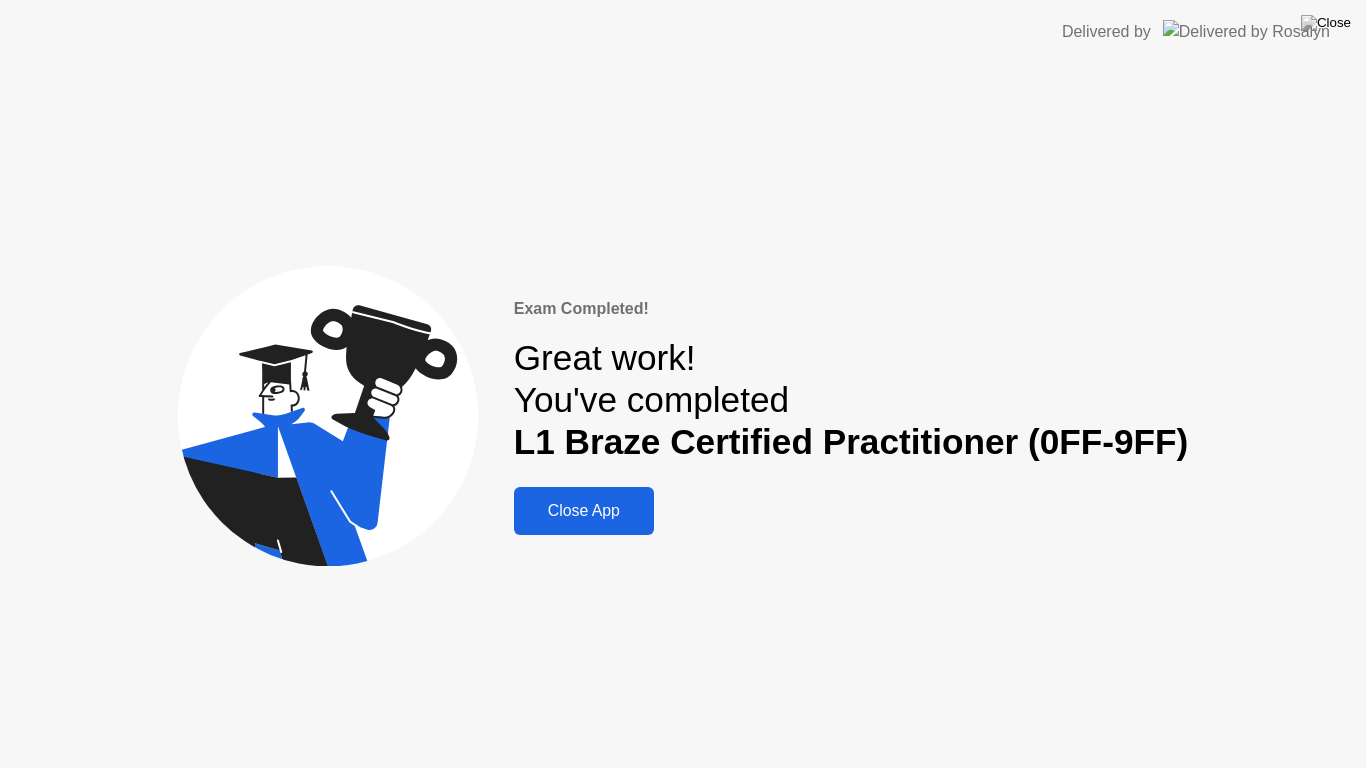 click on "Close App" 